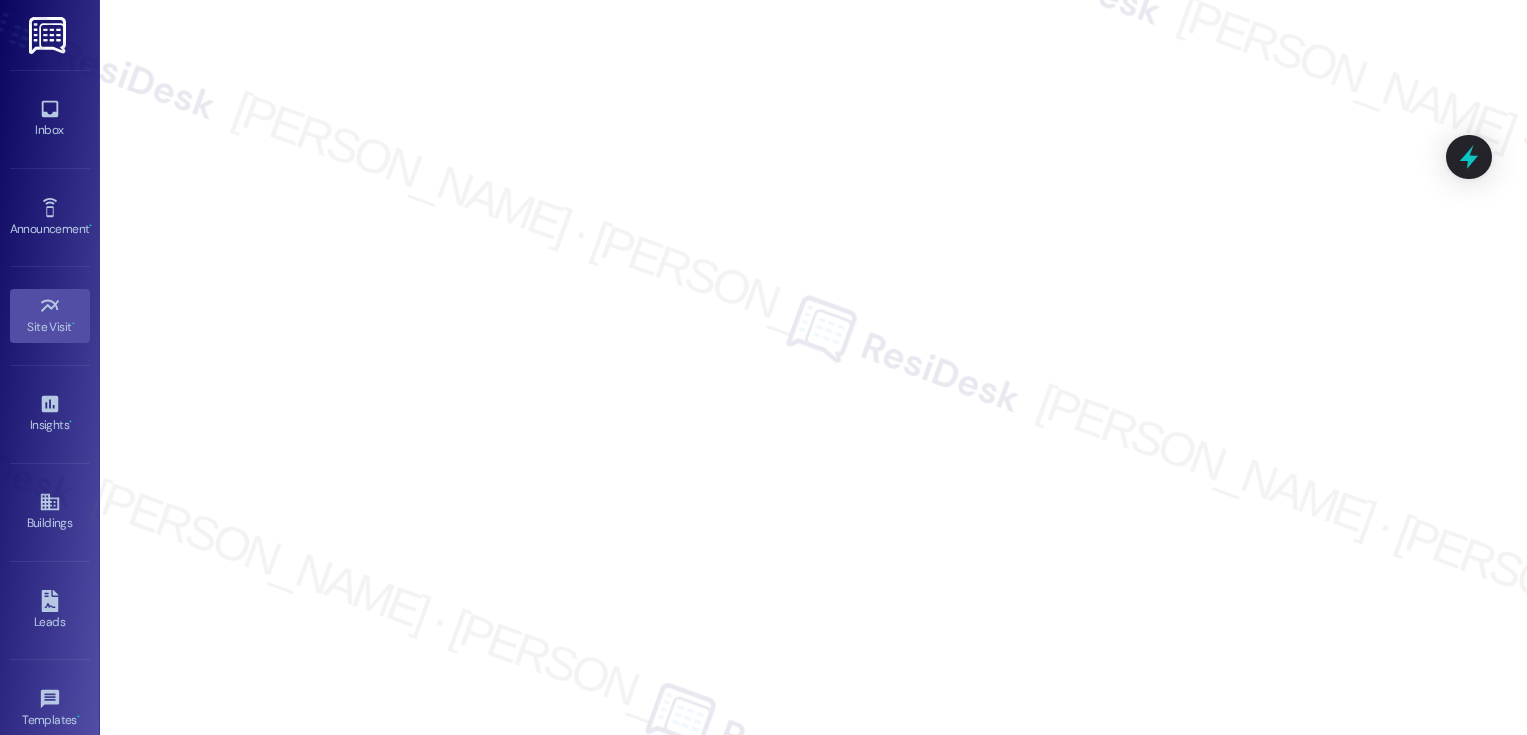 scroll, scrollTop: 0, scrollLeft: 0, axis: both 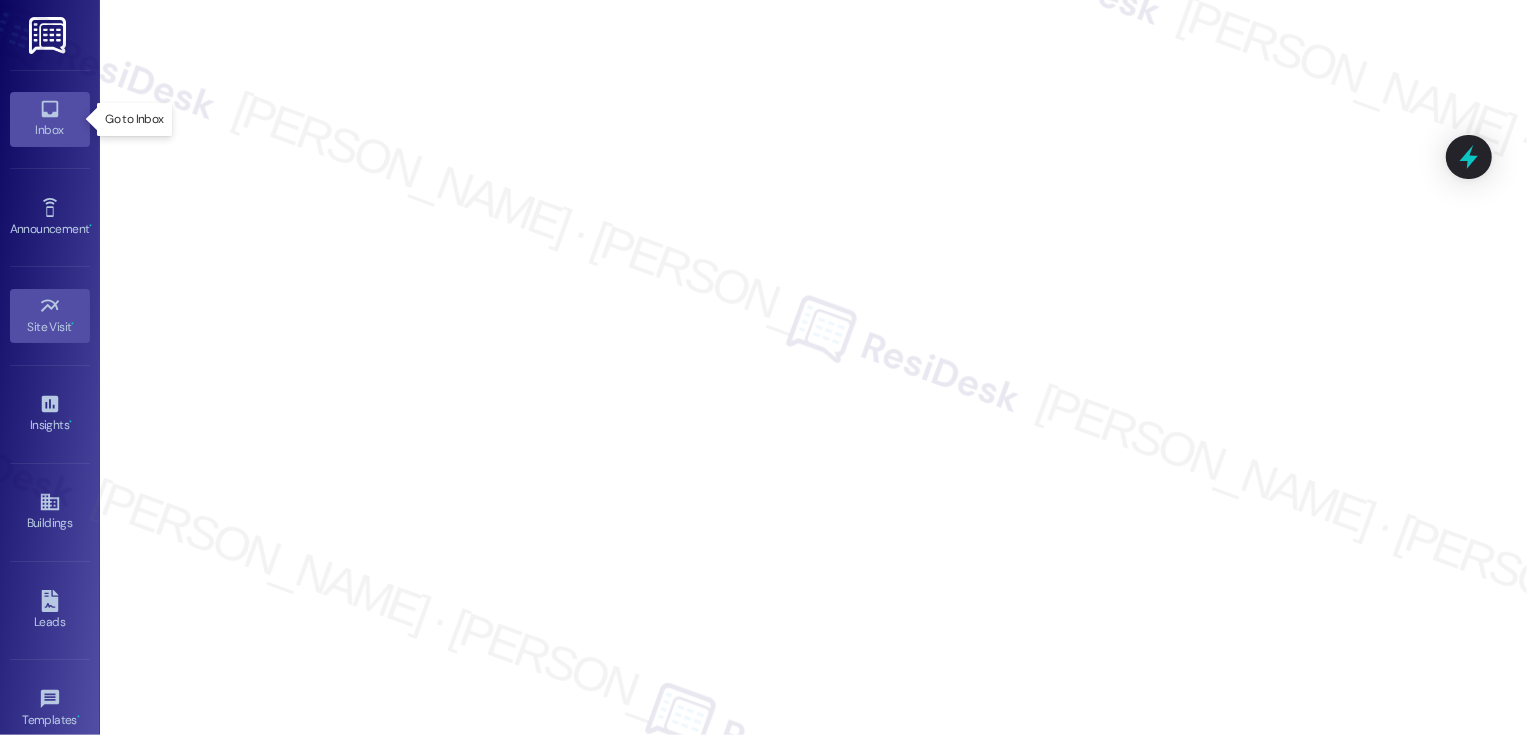 click on "Inbox" at bounding box center [50, 119] 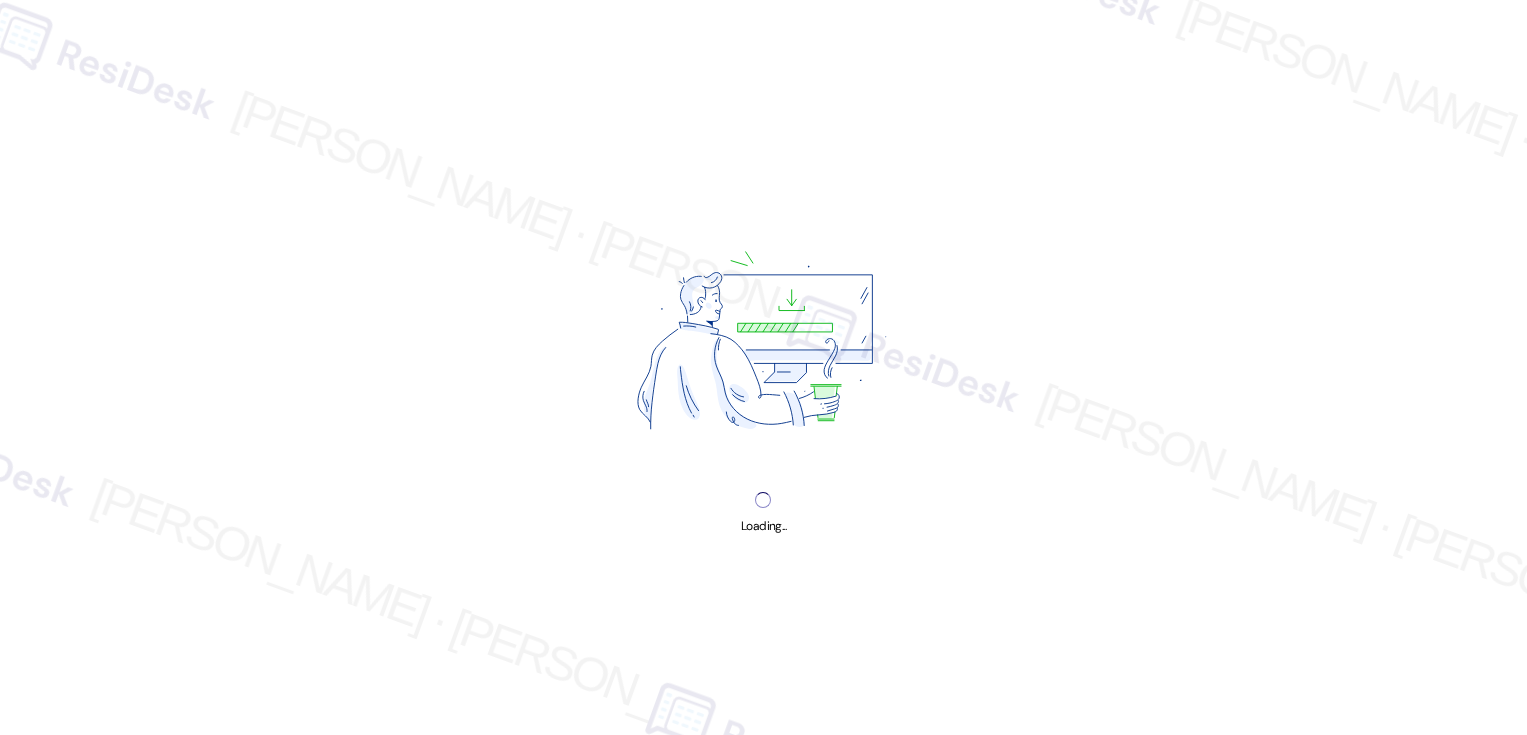 scroll, scrollTop: 0, scrollLeft: 0, axis: both 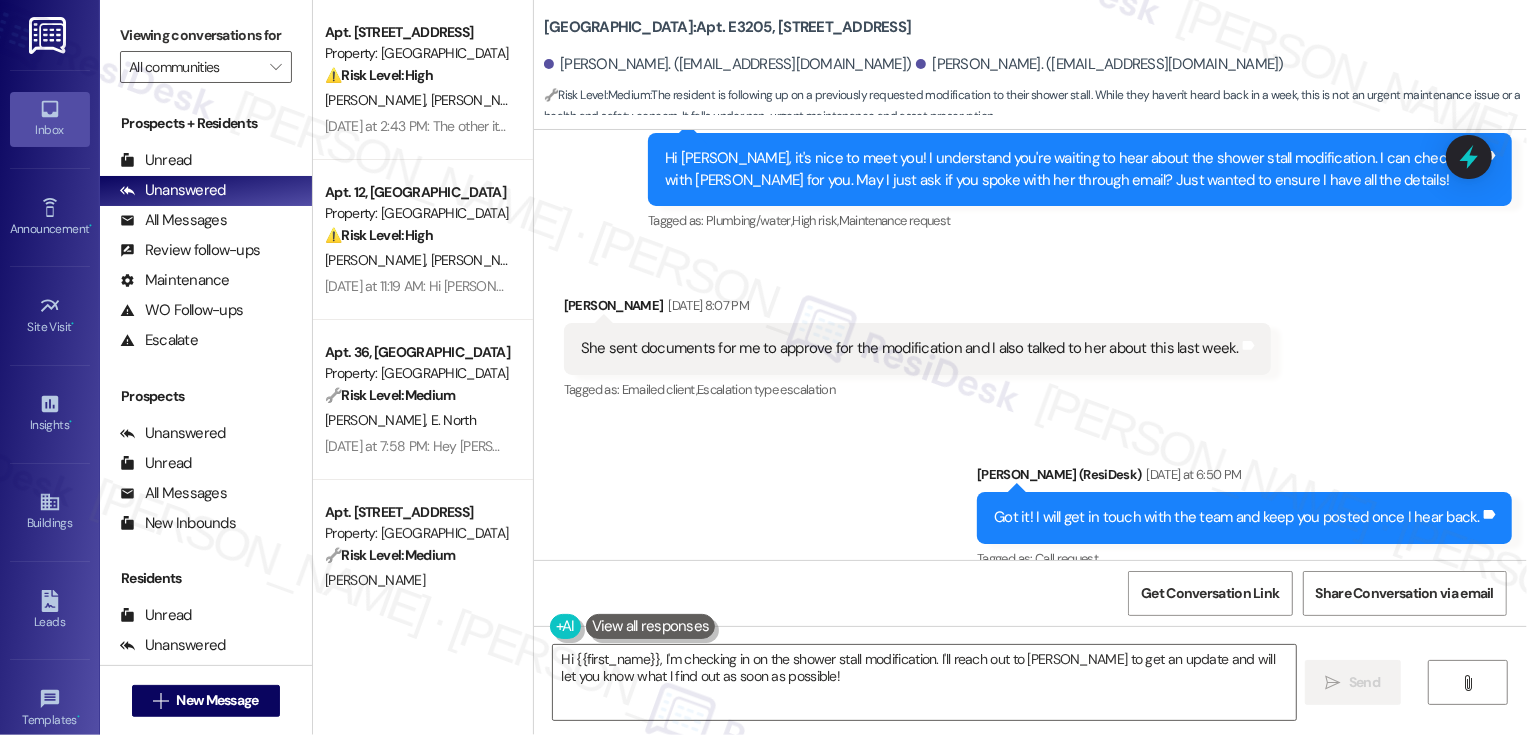 click on "[PERSON_NAME] [DATE] 8:07 PM" at bounding box center [917, 309] 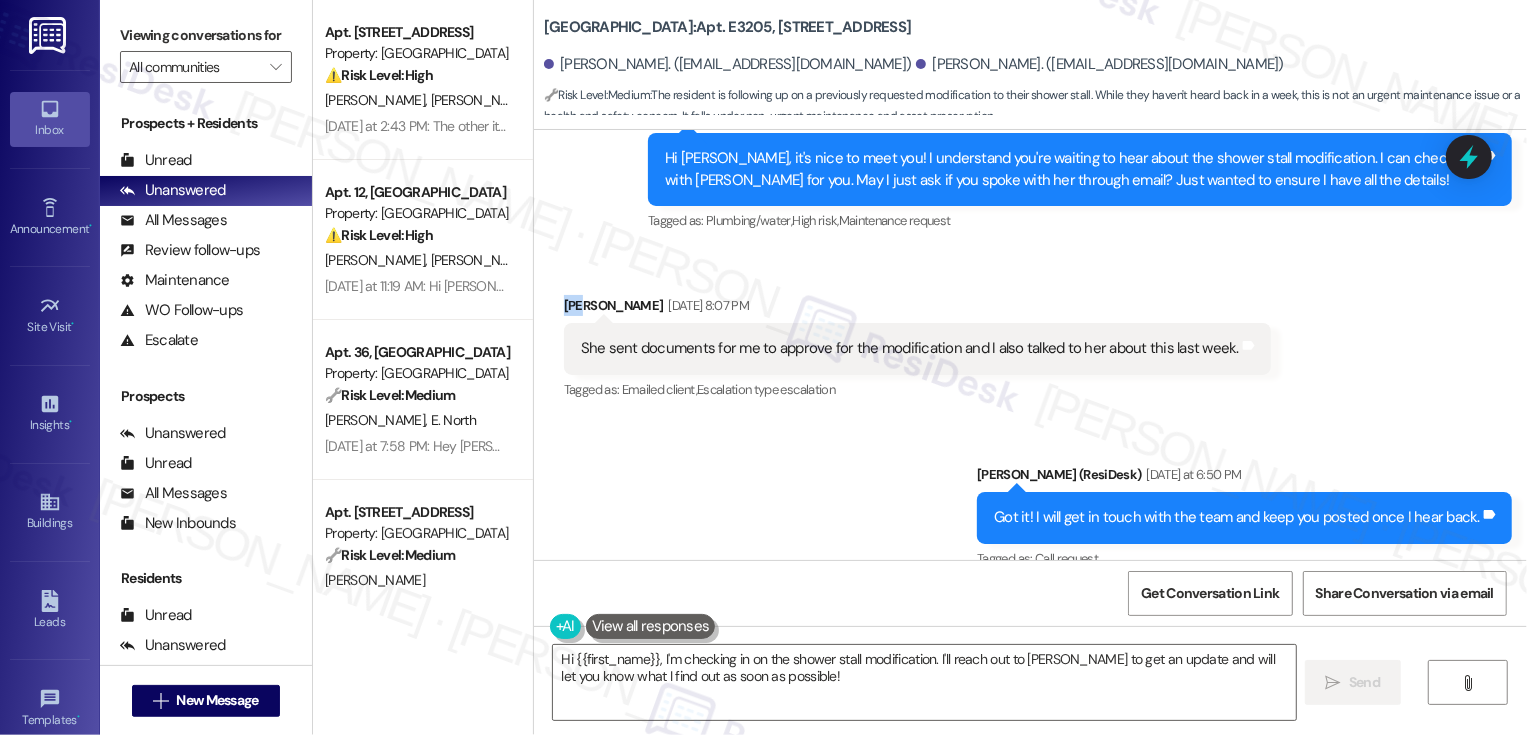 copy on "Yin" 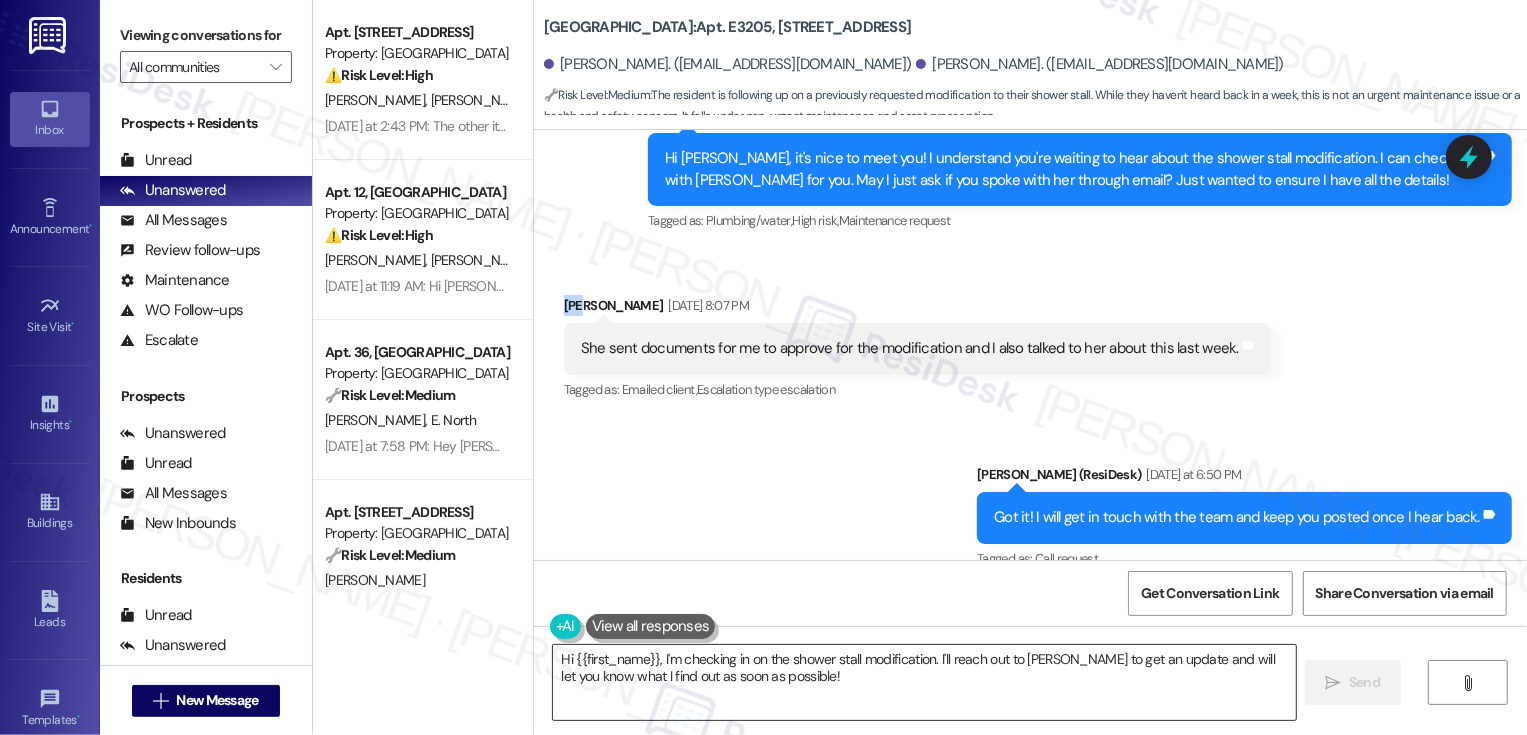 click on "Hi {{first_name}}, I'm checking in on the shower stall modification. I'll reach out to [PERSON_NAME] to get an update and will let you know what I find out as soon as possible!" at bounding box center (924, 682) 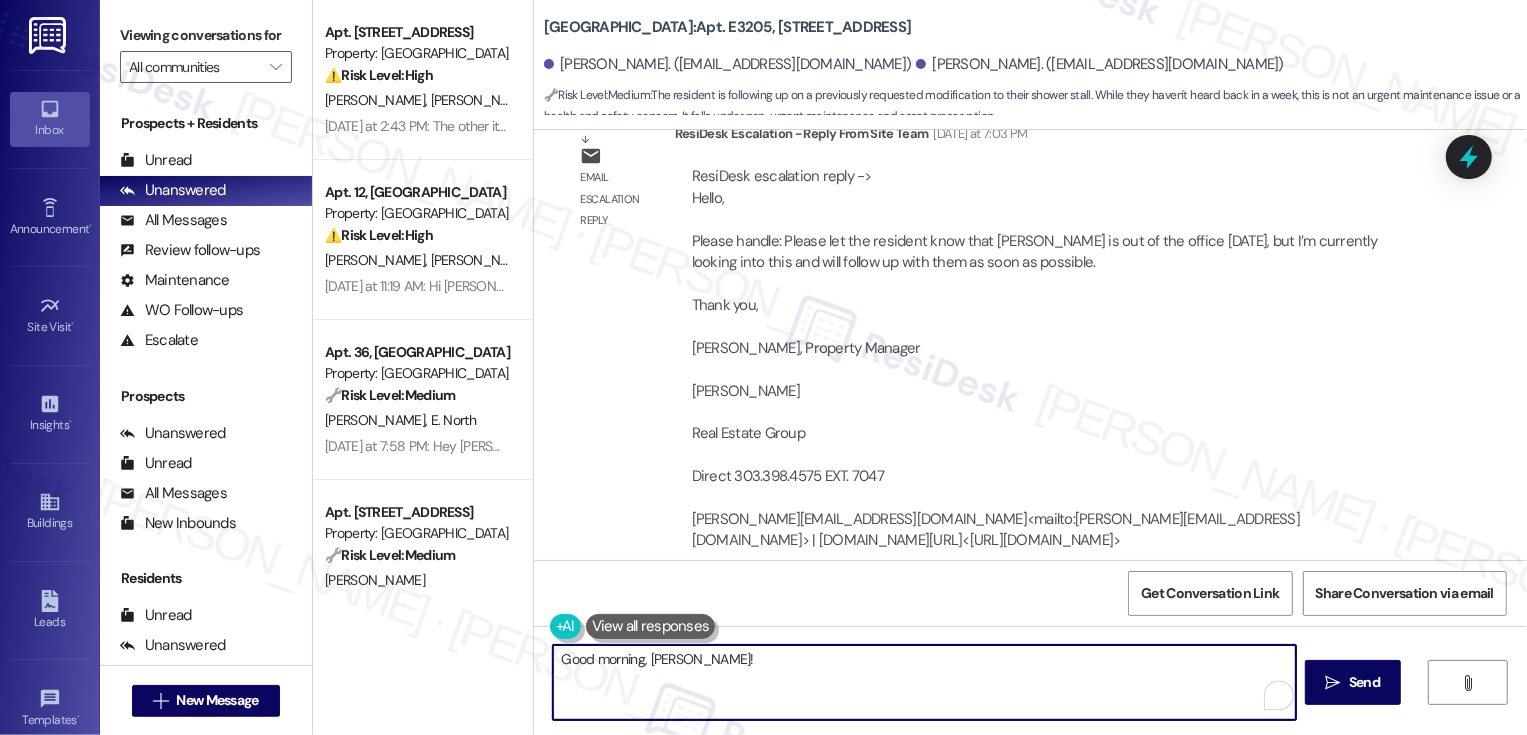 scroll, scrollTop: 1836, scrollLeft: 0, axis: vertical 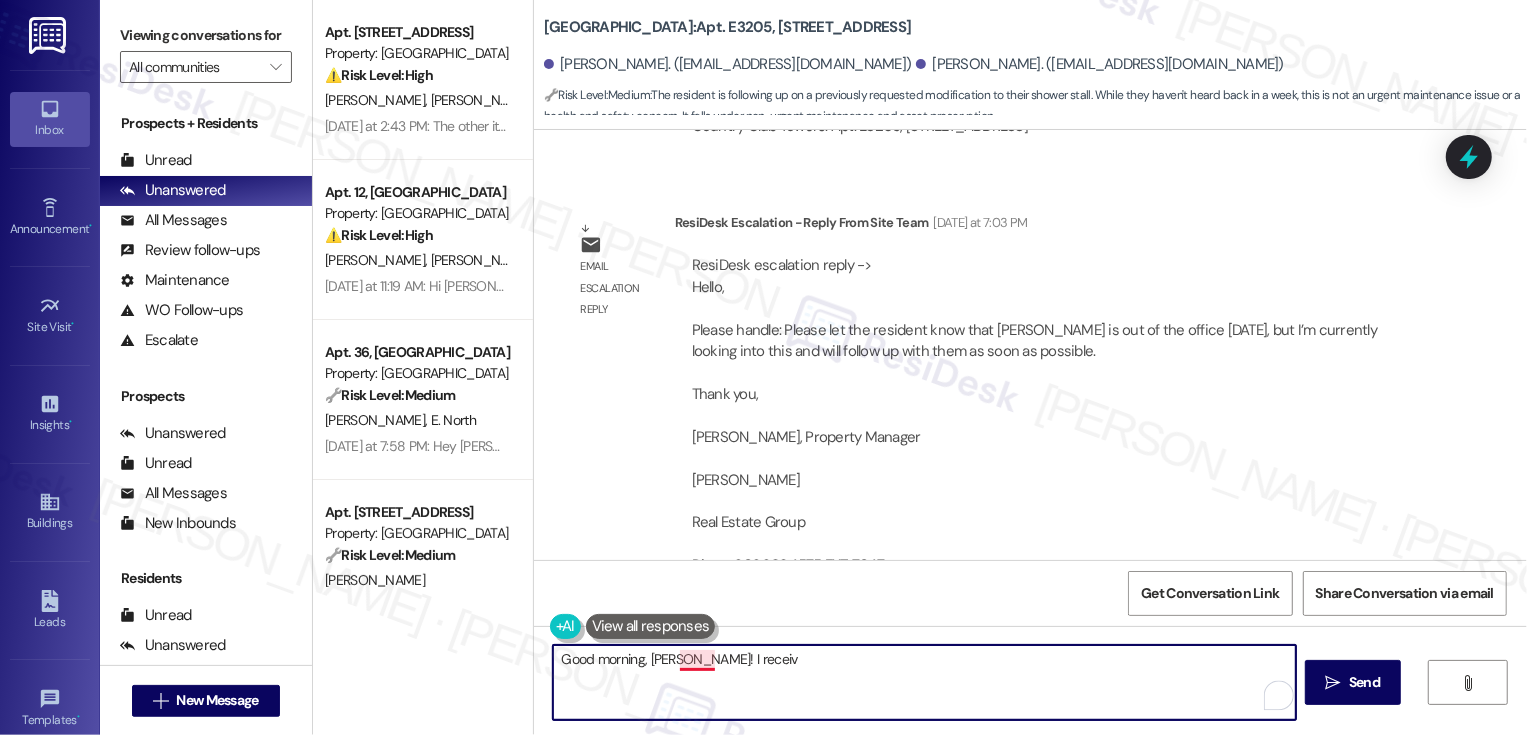 drag, startPoint x: 664, startPoint y: 657, endPoint x: 742, endPoint y: 657, distance: 78 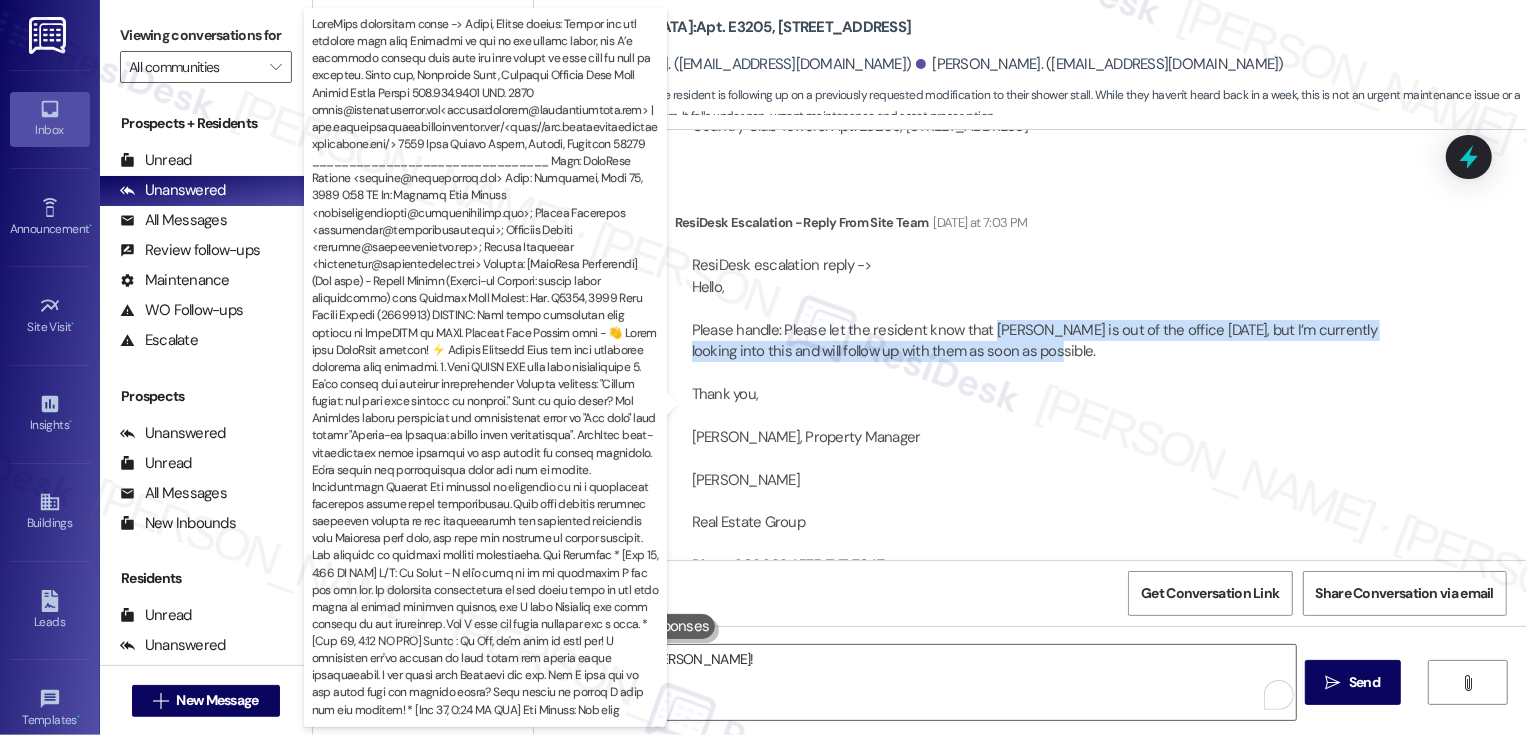drag, startPoint x: 976, startPoint y: 261, endPoint x: 994, endPoint y: 294, distance: 37.589893 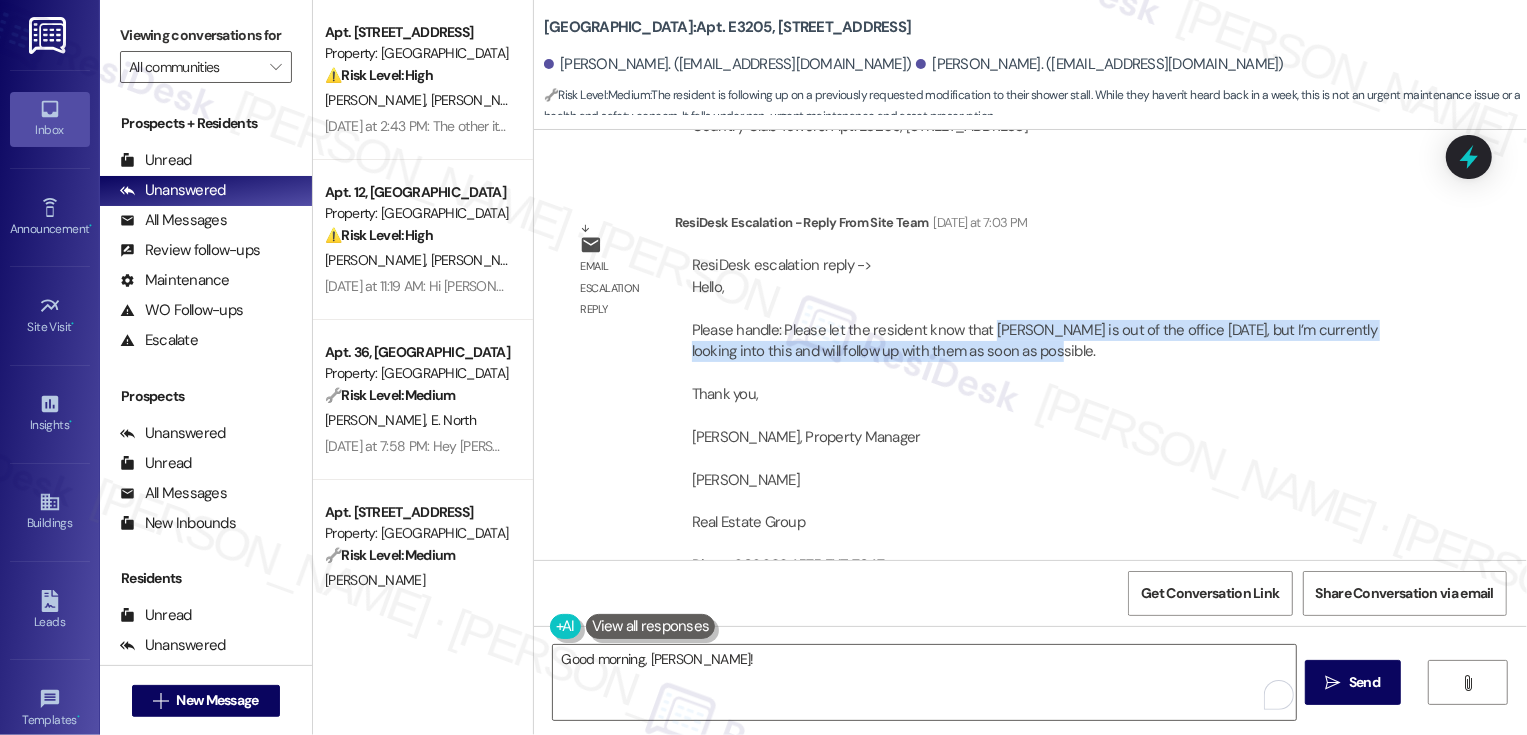 copy on "[PERSON_NAME] is out of the office [DATE], but I’m currently looking into this and will follow up with them as soon as possible." 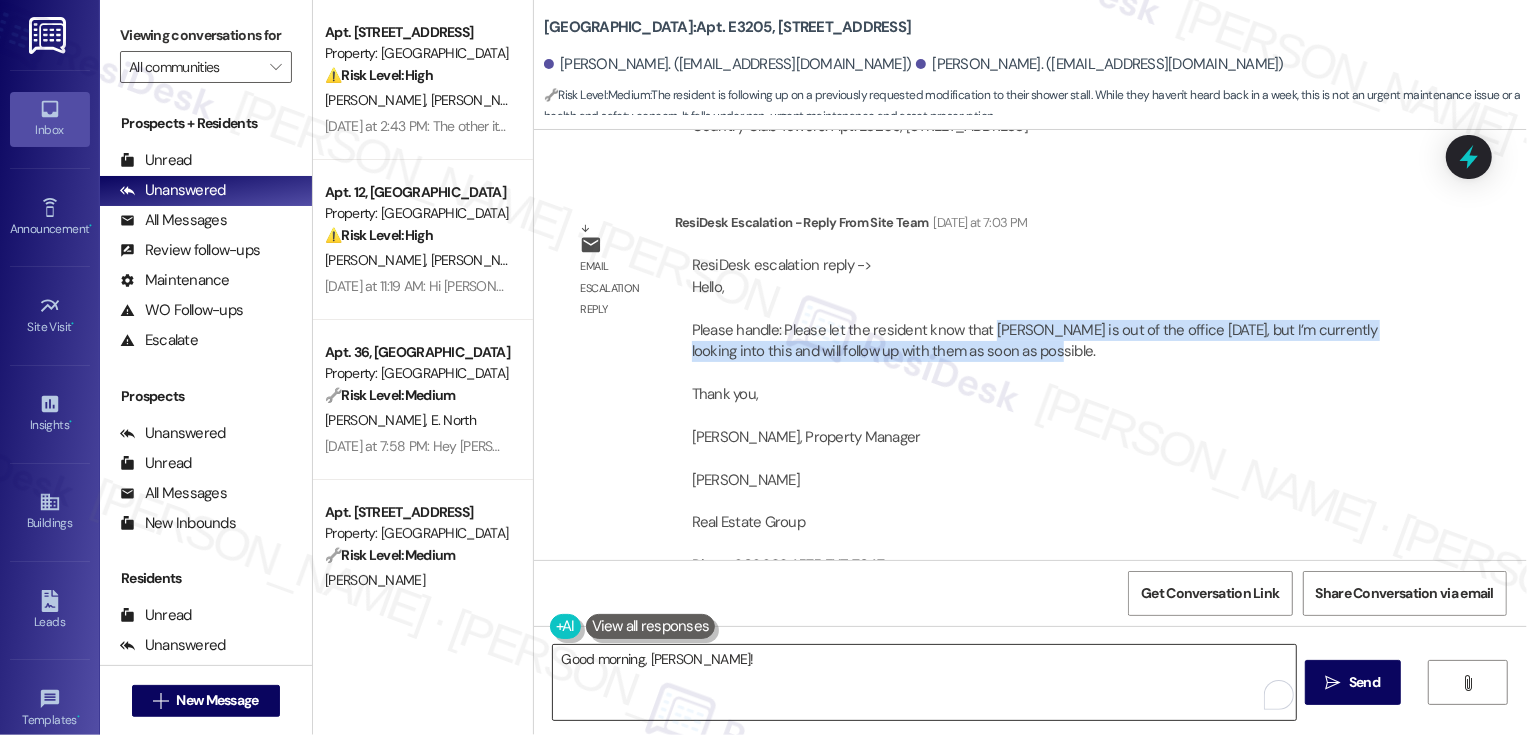 click on "Good morning, [PERSON_NAME]!" at bounding box center (924, 682) 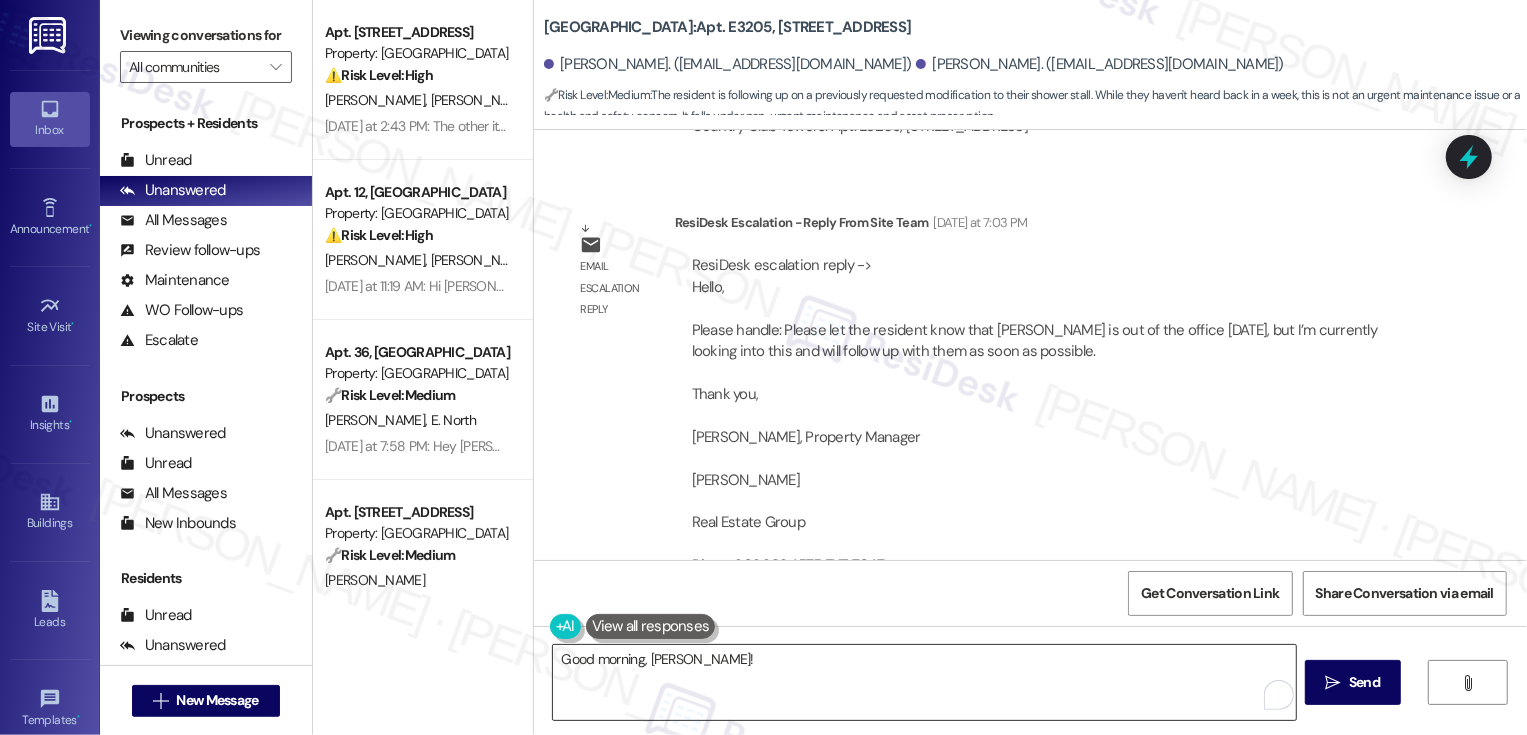 paste on "[PERSON_NAME] is out of the office [DATE], but I’m currently looking into this and will follow up with them as soon as possible." 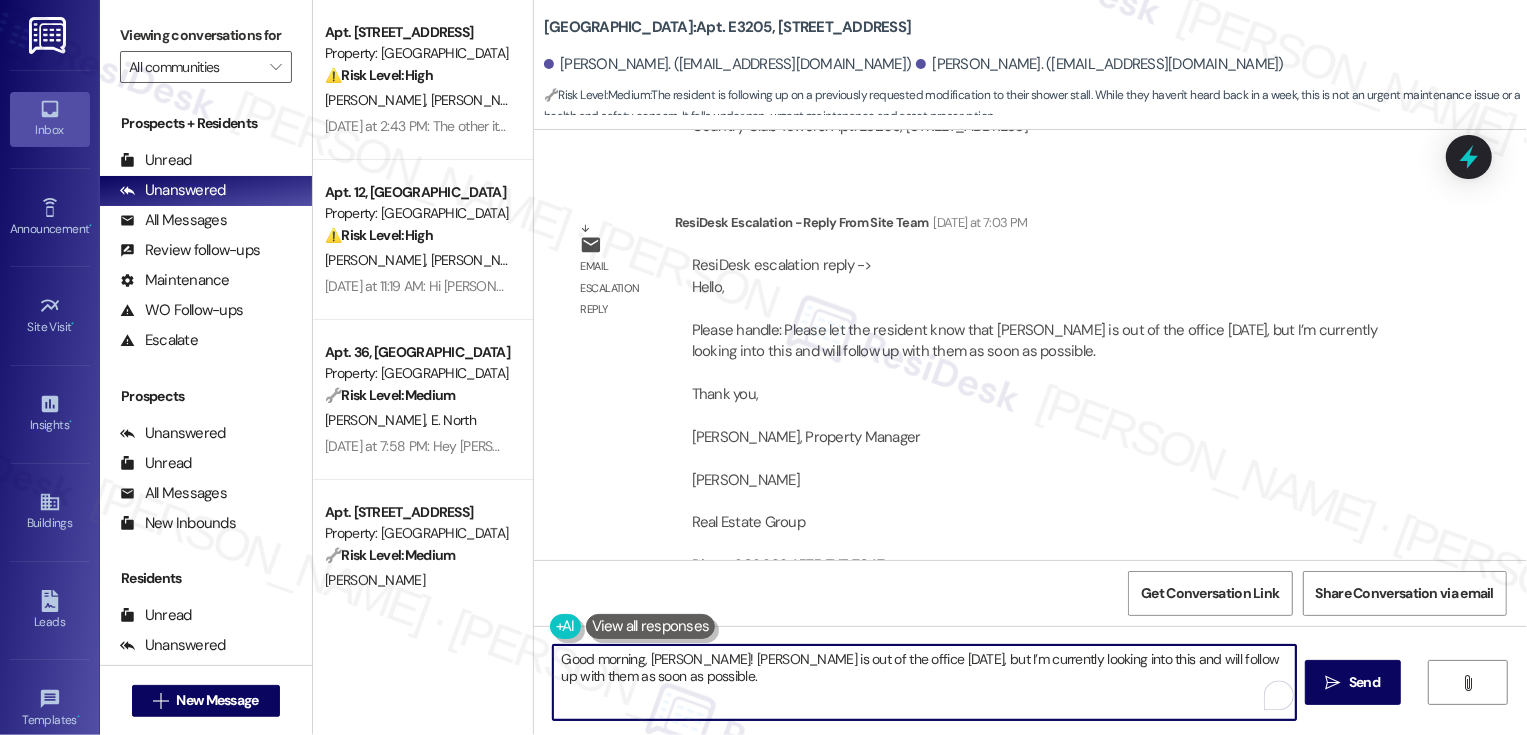 click on "Good morning, [PERSON_NAME]! [PERSON_NAME] is out of the office [DATE], but I’m currently looking into this and will follow up with them as soon as possible." at bounding box center (924, 682) 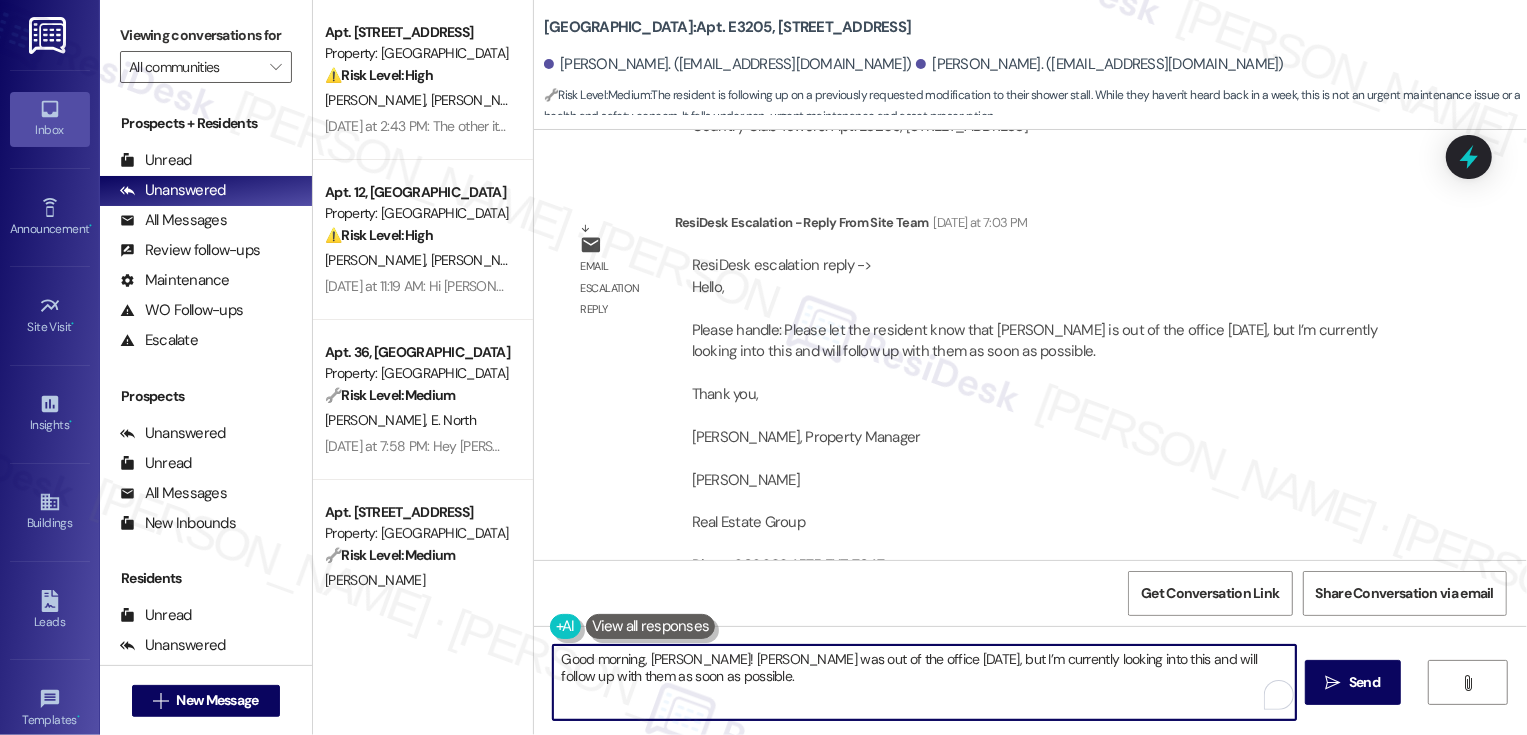 click on "ResiDesk escalation reply ->
Hello,
Please handle: Please let the resident know that [PERSON_NAME] is out of the office [DATE], but I’m currently looking into this and will follow up with them as soon as possible.
Thank you,
[PERSON_NAME], Property Manager
[PERSON_NAME]
Real Estate Group
Direct 303.398.4575 EXT. 7047
[PERSON_NAME][EMAIL_ADDRESS][DOMAIN_NAME]<mailto:[PERSON_NAME][EMAIL_ADDRESS][DOMAIN_NAME]> | [DOMAIN_NAME][URL]<[URL][DOMAIN_NAME]>
[STREET_ADDRESS], [GEOGRAPHIC_DATA]..." at bounding box center (1034, 468) 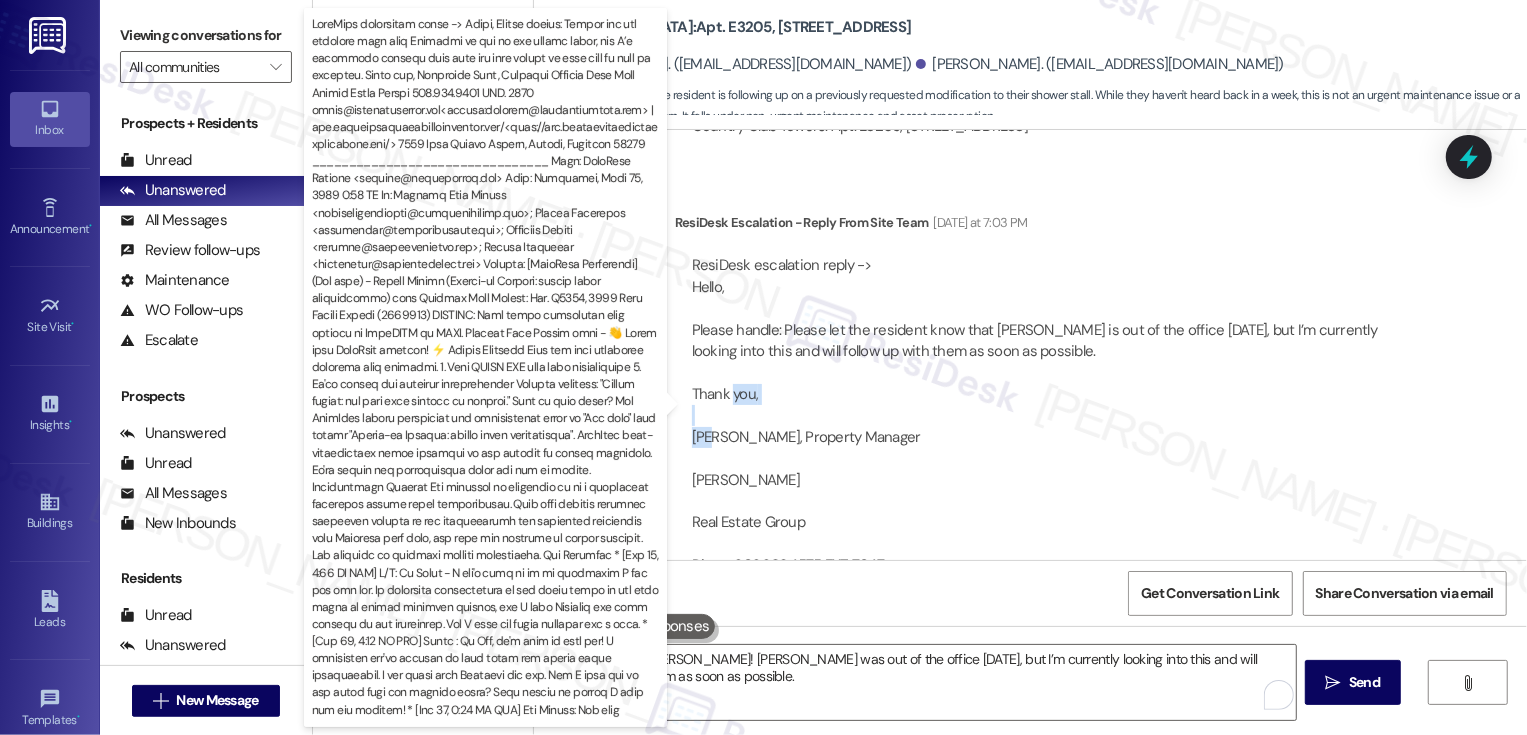 click on "ResiDesk escalation reply ->
Hello,
Please handle: Please let the resident know that [PERSON_NAME] is out of the office [DATE], but I’m currently looking into this and will follow up with them as soon as possible.
Thank you,
[PERSON_NAME], Property Manager
[PERSON_NAME]
Real Estate Group
Direct 303.398.4575 EXT. 7047
[PERSON_NAME][EMAIL_ADDRESS][DOMAIN_NAME]<mailto:[PERSON_NAME][EMAIL_ADDRESS][DOMAIN_NAME]> | [DOMAIN_NAME][URL]<[URL][DOMAIN_NAME]>
[STREET_ADDRESS], [GEOGRAPHIC_DATA]..." at bounding box center (1034, 468) 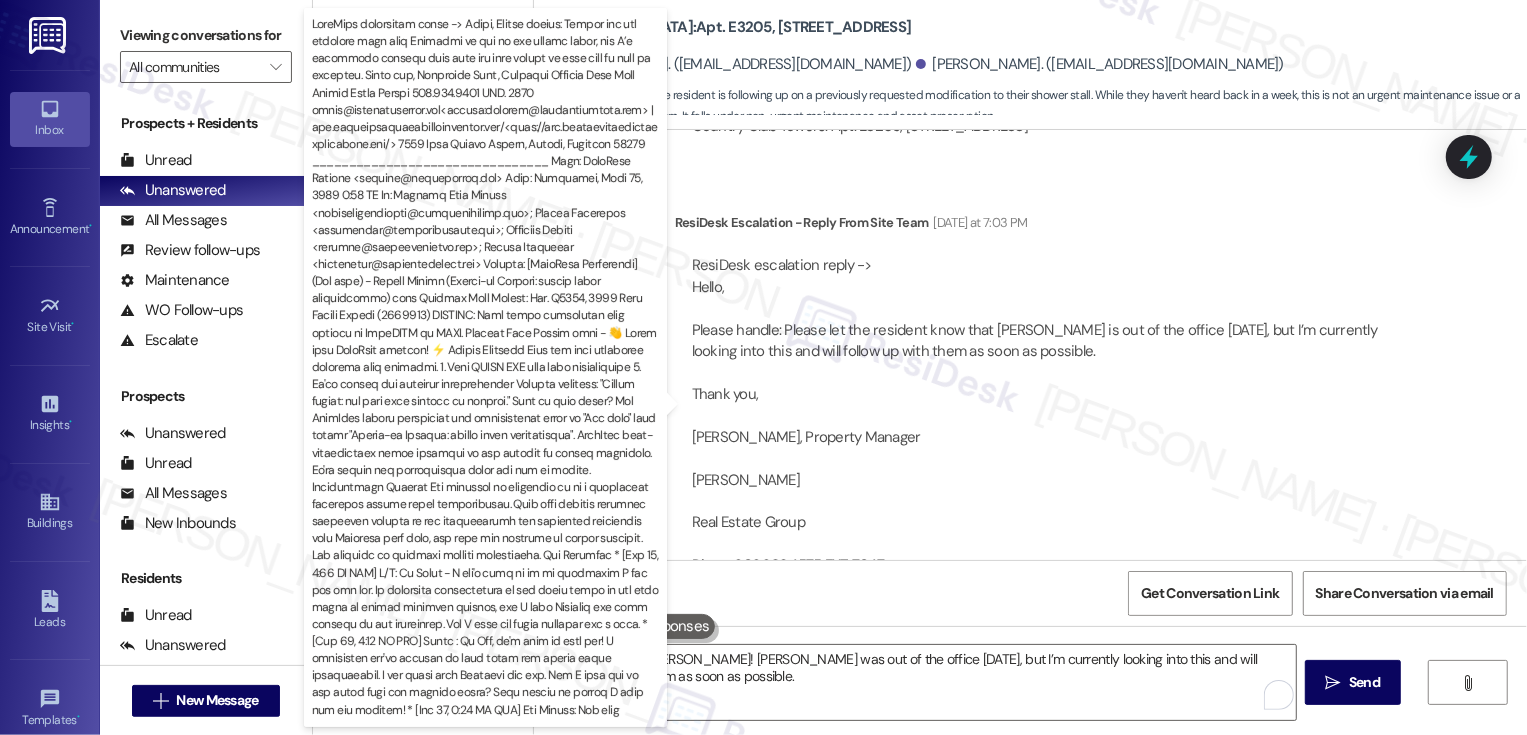 click on "ResiDesk escalation reply ->
Hello,
Please handle: Please let the resident know that [PERSON_NAME] is out of the office [DATE], but I’m currently looking into this and will follow up with them as soon as possible.
Thank you,
[PERSON_NAME], Property Manager
[PERSON_NAME]
Real Estate Group
Direct 303.398.4575 EXT. 7047
[PERSON_NAME][EMAIL_ADDRESS][DOMAIN_NAME]<mailto:[PERSON_NAME][EMAIL_ADDRESS][DOMAIN_NAME]> | [DOMAIN_NAME][URL]<[URL][DOMAIN_NAME]>
[STREET_ADDRESS], [GEOGRAPHIC_DATA]..." at bounding box center (1034, 468) 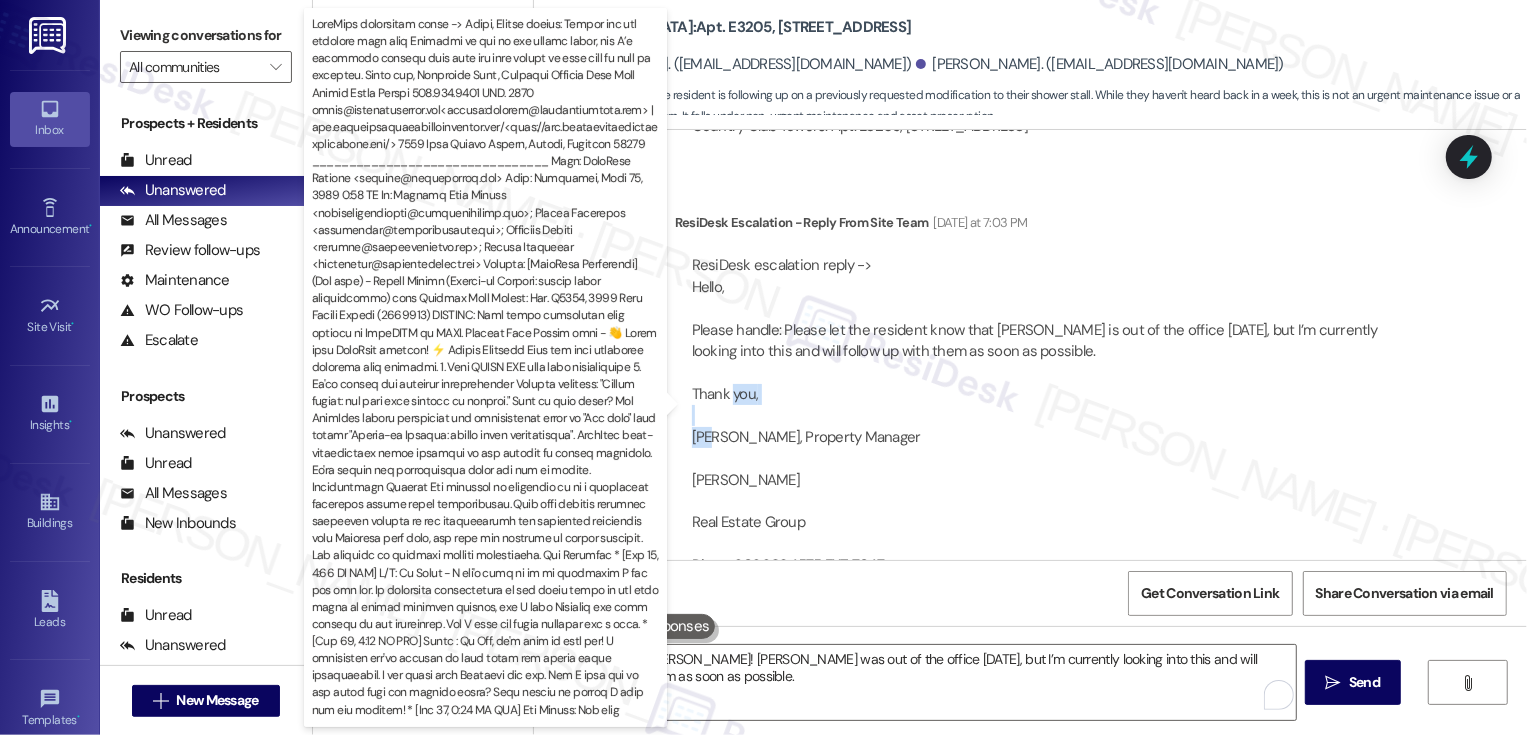 click on "ResiDesk escalation reply ->
Hello,
Please handle: Please let the resident know that [PERSON_NAME] is out of the office [DATE], but I’m currently looking into this and will follow up with them as soon as possible.
Thank you,
[PERSON_NAME], Property Manager
[PERSON_NAME]
Real Estate Group
Direct 303.398.4575 EXT. 7047
[PERSON_NAME][EMAIL_ADDRESS][DOMAIN_NAME]<mailto:[PERSON_NAME][EMAIL_ADDRESS][DOMAIN_NAME]> | [DOMAIN_NAME][URL]<[URL][DOMAIN_NAME]>
[STREET_ADDRESS], [GEOGRAPHIC_DATA]..." at bounding box center [1034, 468] 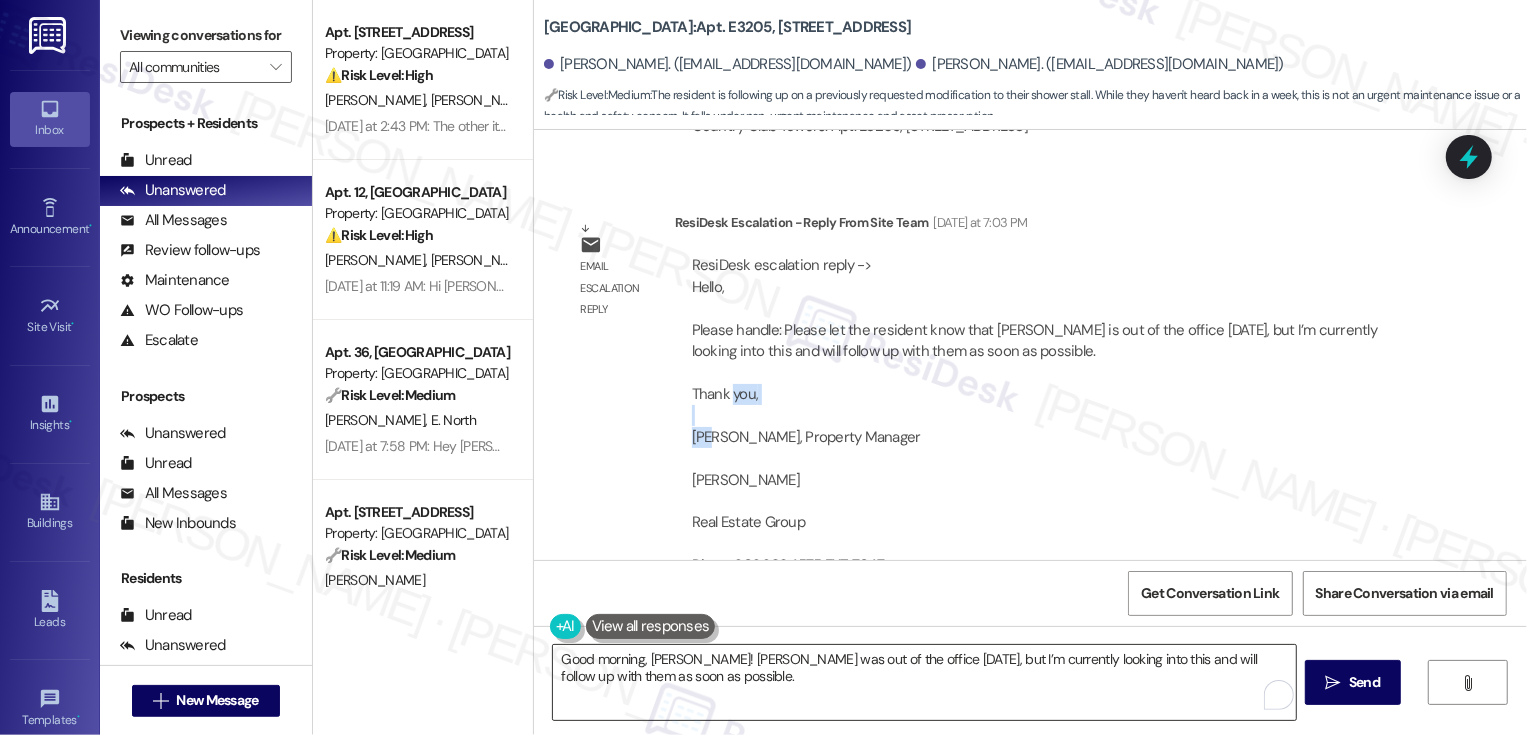 click on "Good morning, [PERSON_NAME]! [PERSON_NAME] was out of the office [DATE], but I’m currently looking into this and will follow up with them as soon as possible." at bounding box center [924, 682] 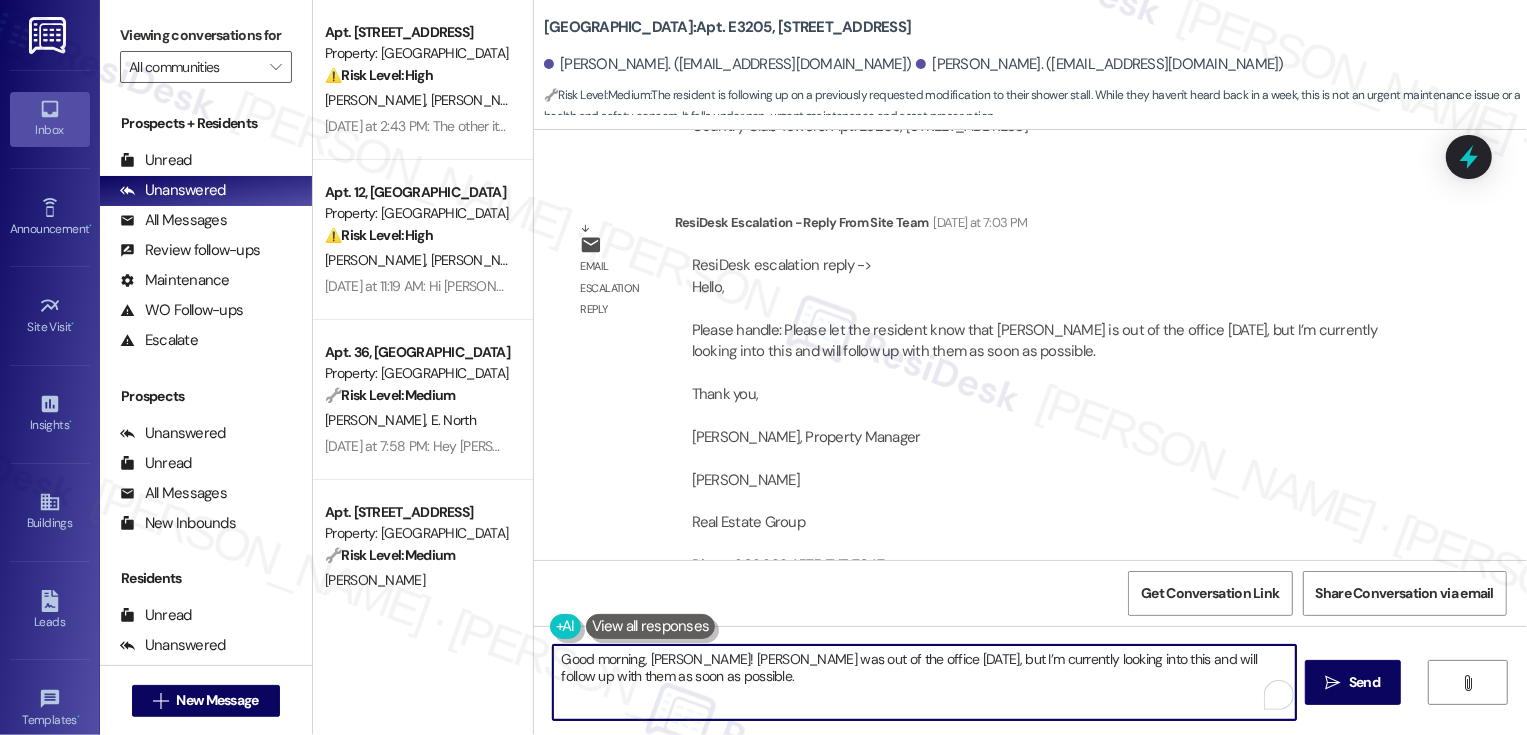 click on "Good morning, [PERSON_NAME]! [PERSON_NAME] was out of the office [DATE], but I’m currently looking into this and will follow up with them as soon as possible." at bounding box center (924, 682) 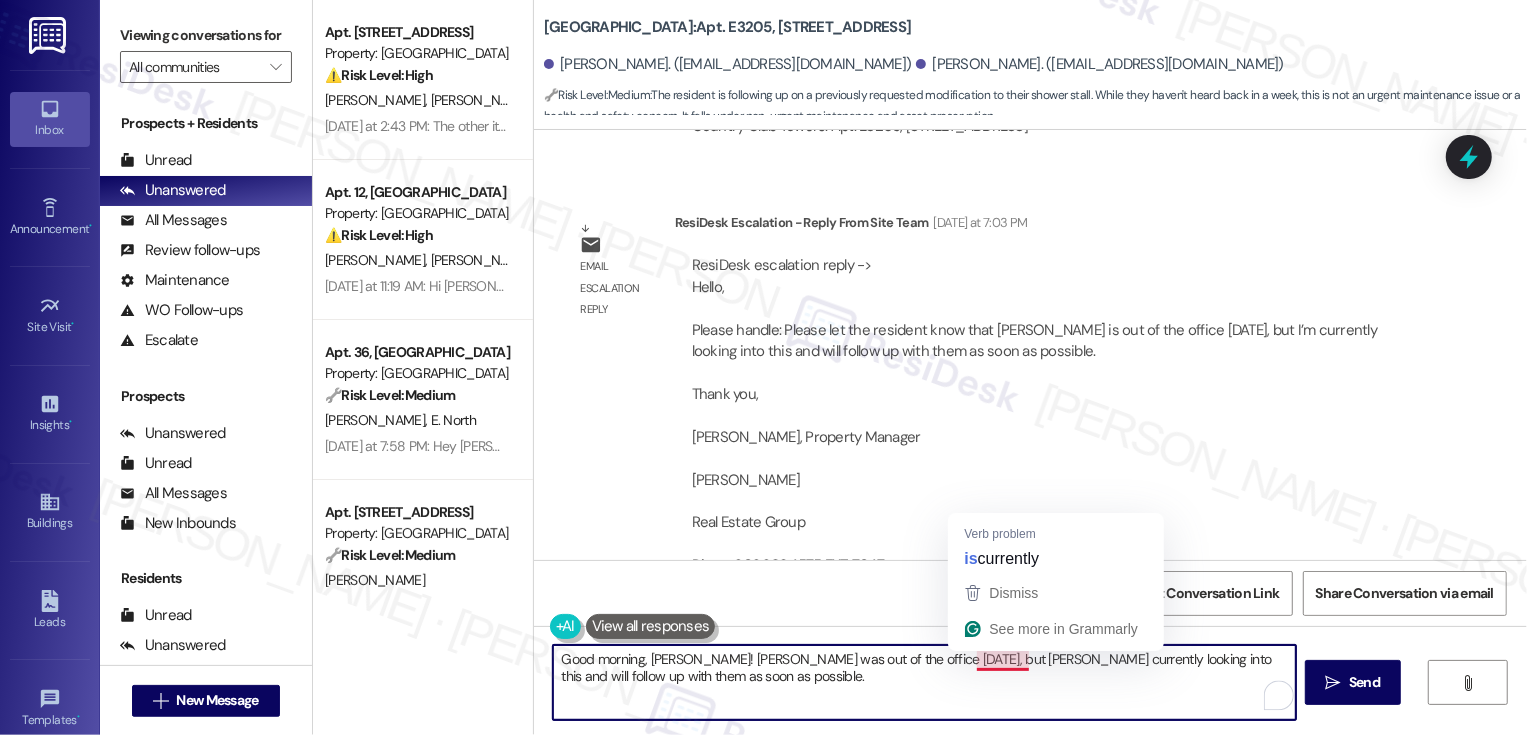 click on "Good morning, [PERSON_NAME]! [PERSON_NAME] was out of the office [DATE], but [PERSON_NAME] currently looking into this and will follow up with them as soon as possible." at bounding box center (924, 682) 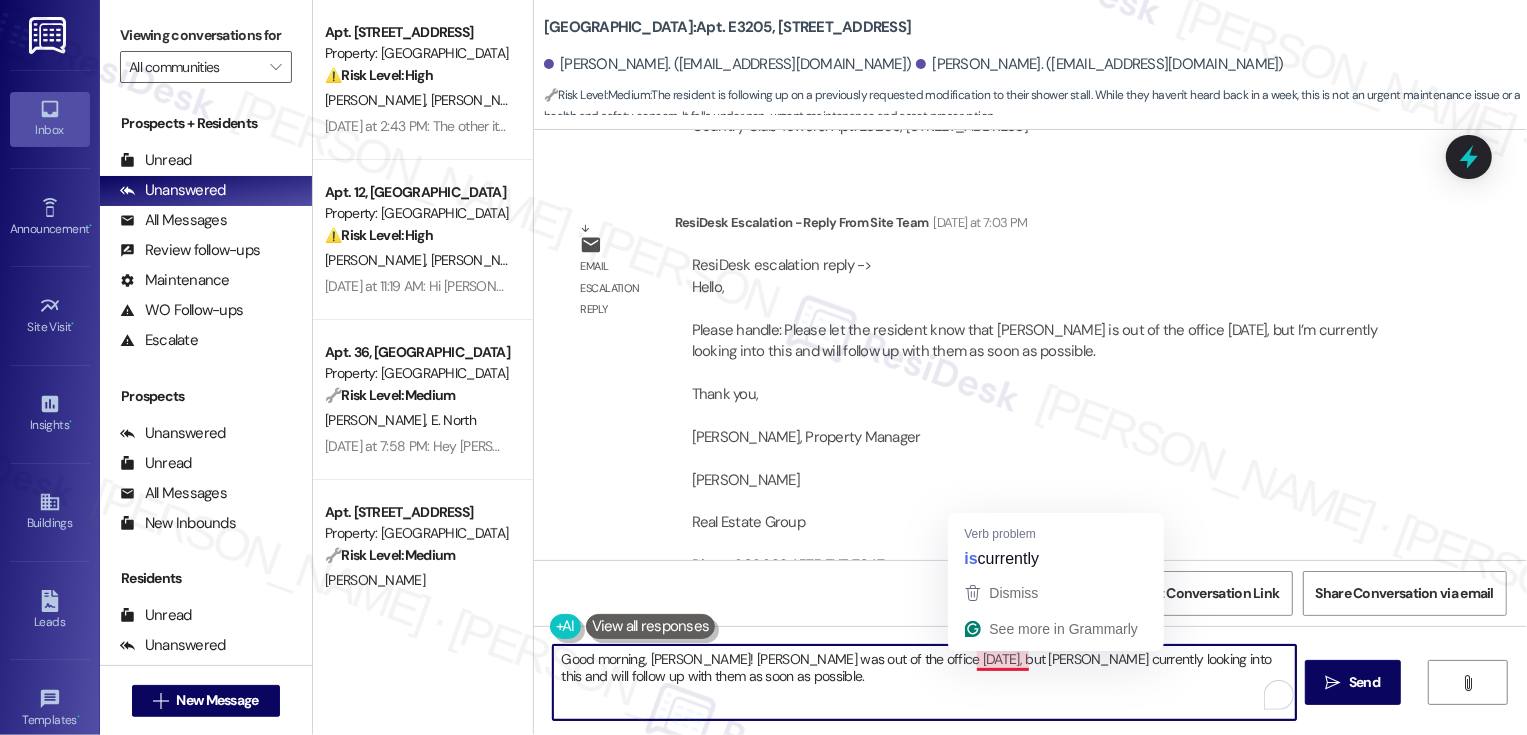 click on "Good morning, [PERSON_NAME]! [PERSON_NAME] was out of the office [DATE], but [PERSON_NAME] currently looking into this and will follow up with them as soon as possible." at bounding box center (924, 682) 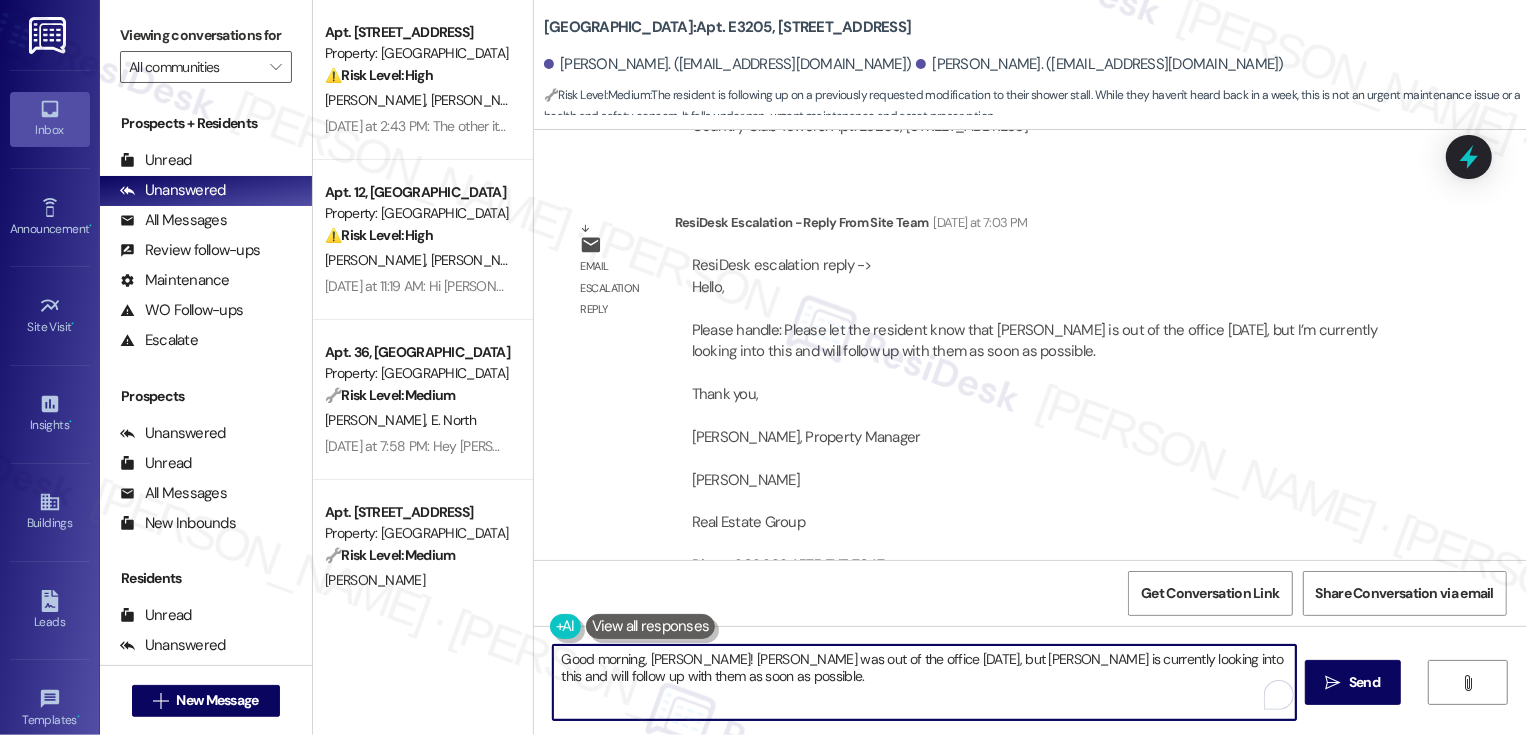 click on "Good morning, [PERSON_NAME]! [PERSON_NAME] was out of the office [DATE], but [PERSON_NAME] is currently looking into this and will follow up with them as soon as possible." at bounding box center (924, 682) 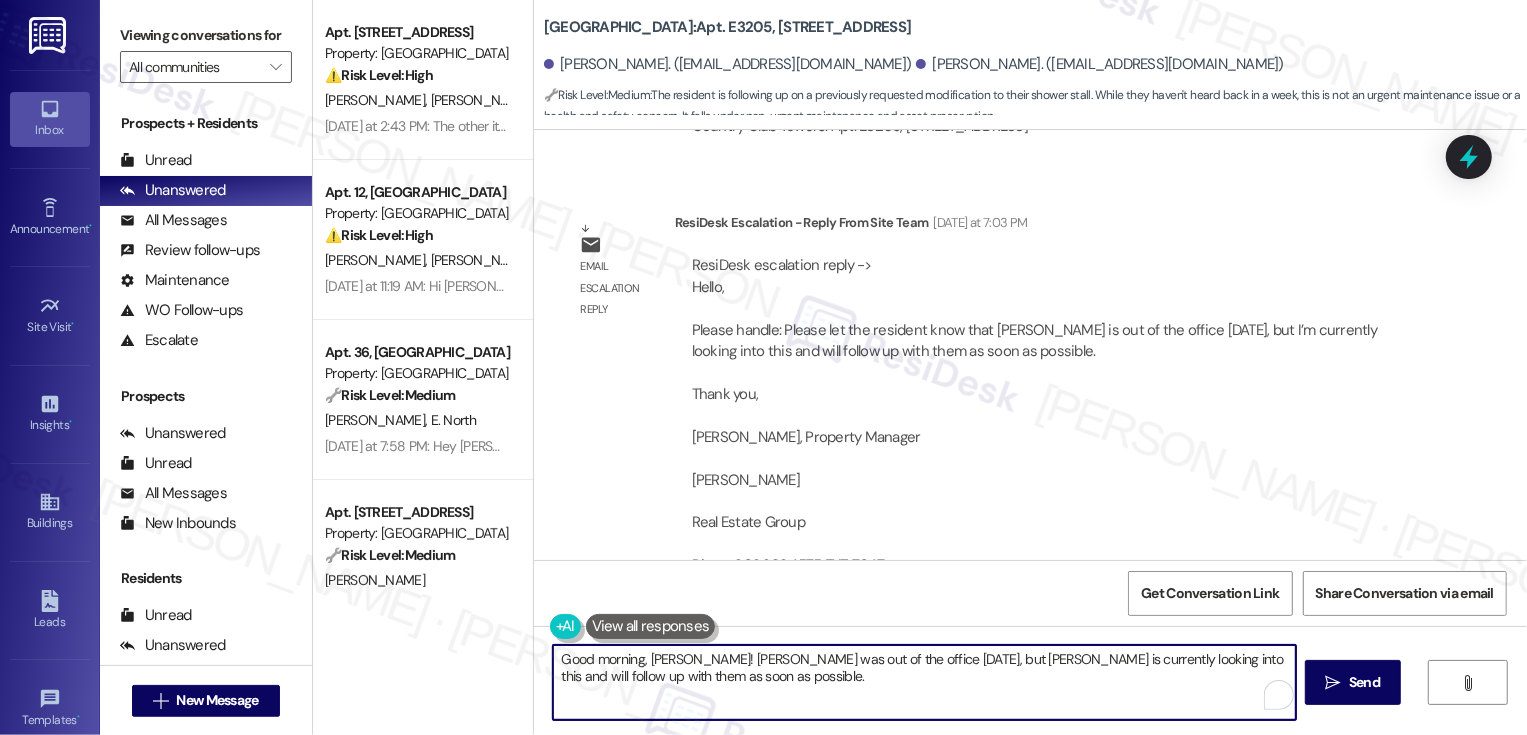 click on "Good morning, [PERSON_NAME]! [PERSON_NAME] was out of the office [DATE], but [PERSON_NAME] is currently looking into this and will follow up with them as soon as possible." at bounding box center [924, 682] 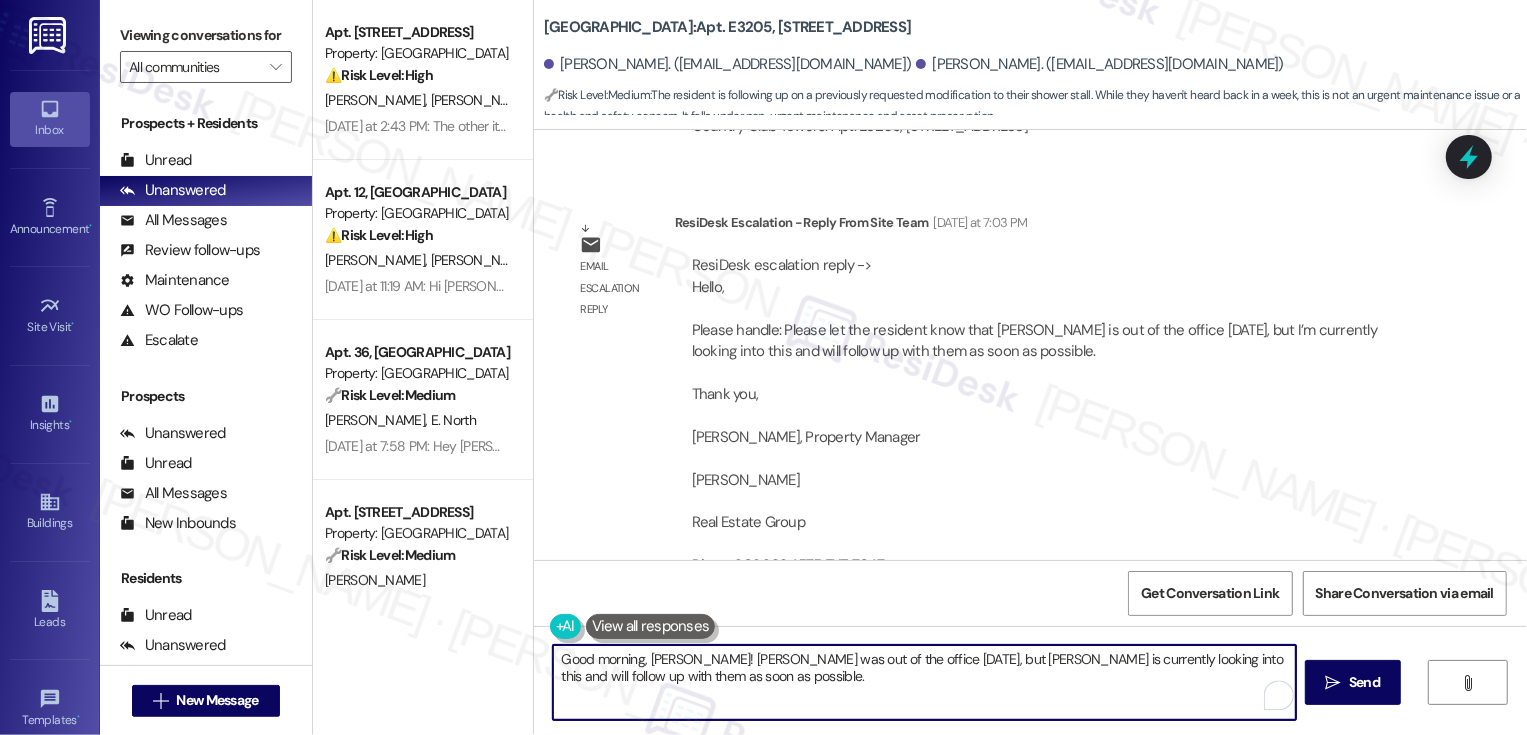 click on "Good morning, [PERSON_NAME]! [PERSON_NAME] was out of the office [DATE], but [PERSON_NAME] is currently looking into this and will follow up with them as soon as possible." at bounding box center [924, 682] 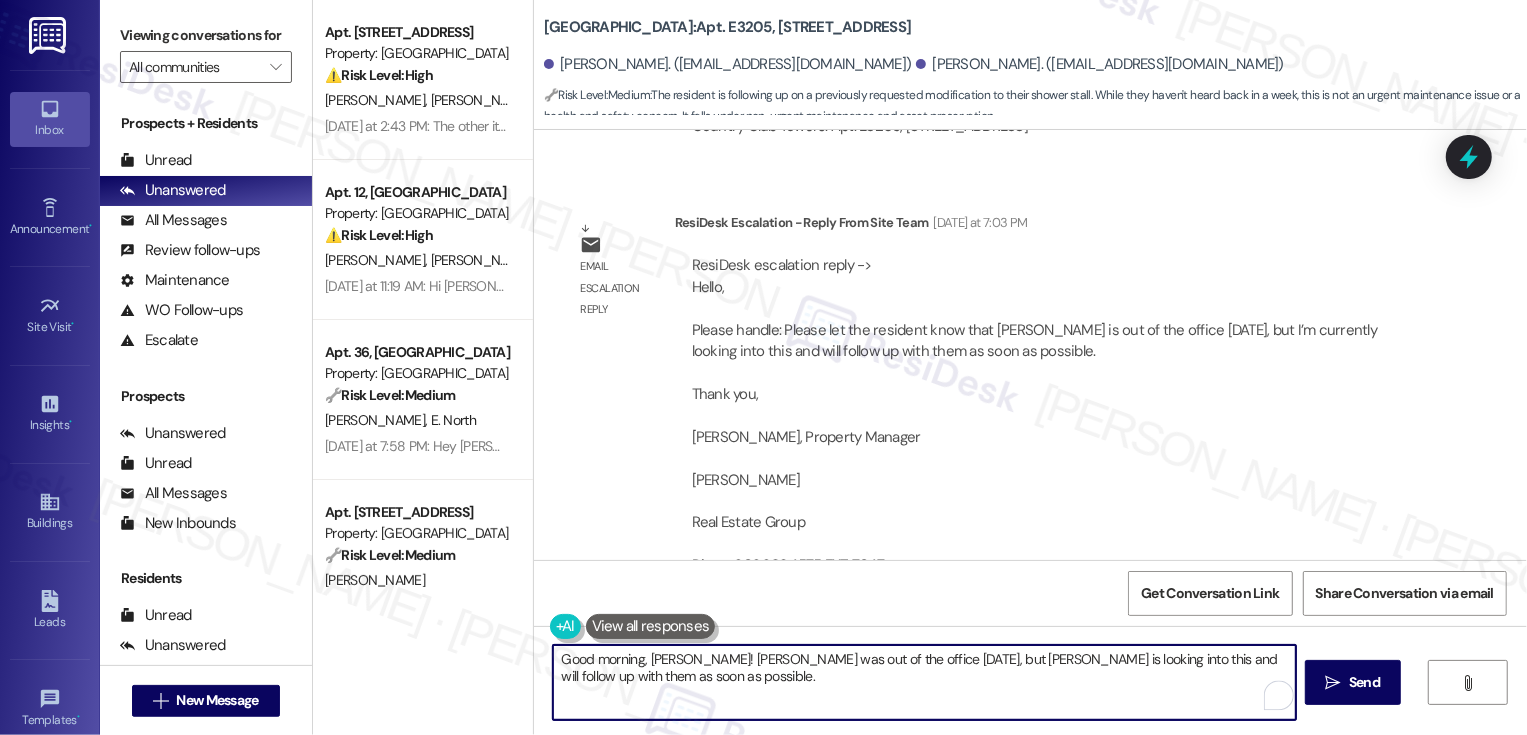 click on "Good morning, [PERSON_NAME]! [PERSON_NAME] was out of the office [DATE], but [PERSON_NAME] is looking into this and will follow up with them as soon as possible." at bounding box center (924, 682) 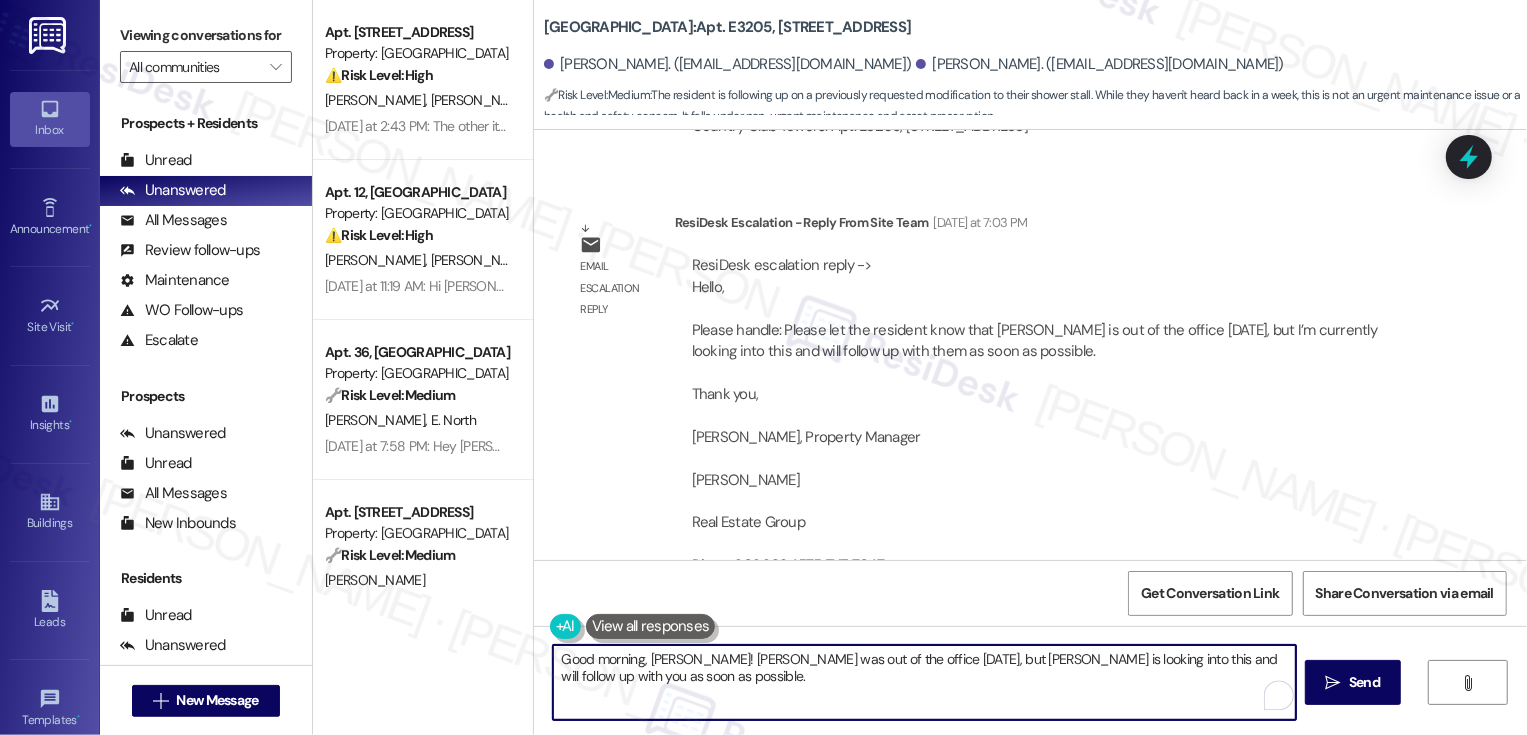 click on "Good morning, [PERSON_NAME]! [PERSON_NAME] was out of the office [DATE], but [PERSON_NAME] is looking into this and will follow up with you as soon as possible." at bounding box center [924, 682] 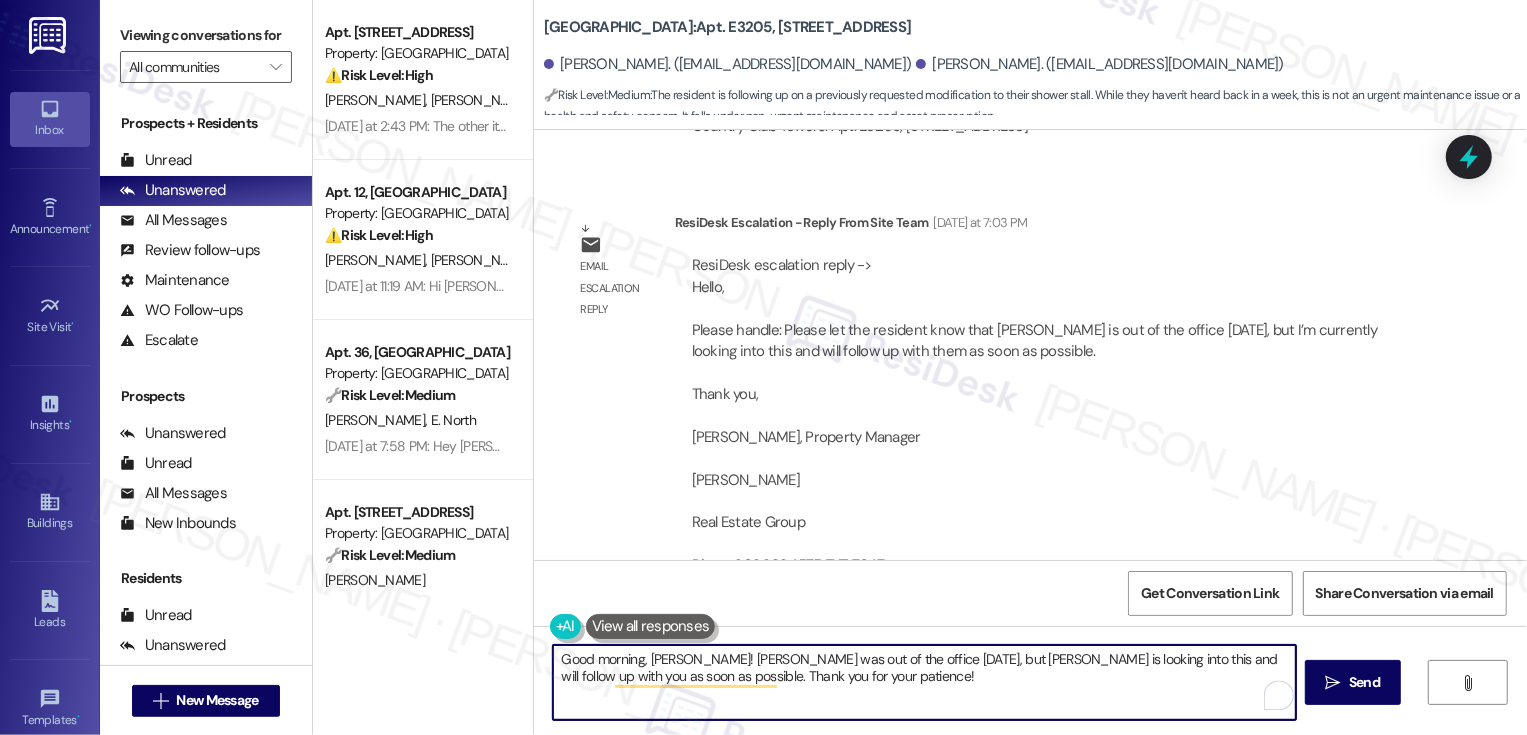 click on "Good morning, [PERSON_NAME]! [PERSON_NAME] was out of the office [DATE], but [PERSON_NAME] is looking into this and will follow up with you as soon as possible. Thank you for your patience!" at bounding box center (924, 682) 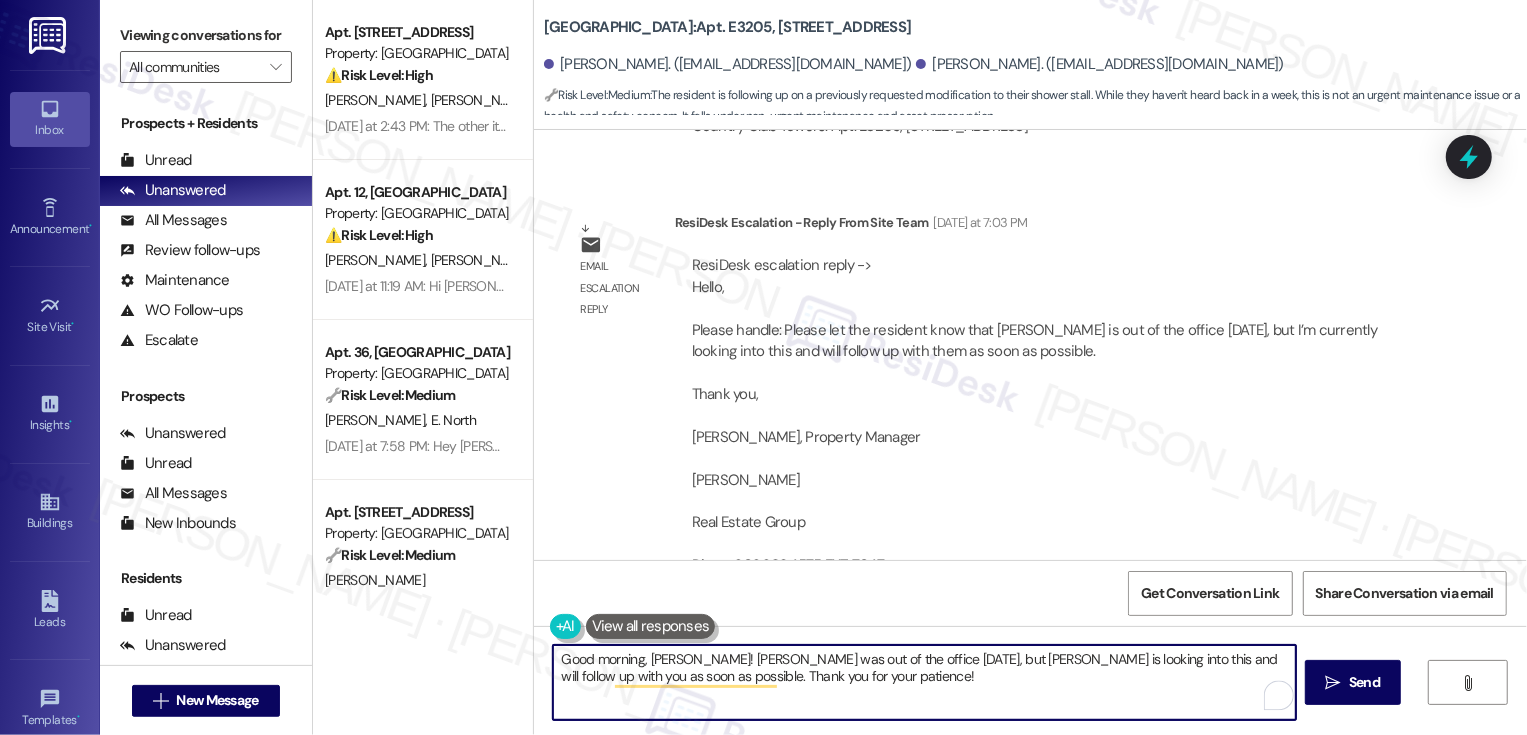click on "Good morning, [PERSON_NAME]! [PERSON_NAME] was out of the office [DATE], but [PERSON_NAME] is looking into this and will follow up with you as soon as possible. Thank you for your patience!" at bounding box center [924, 682] 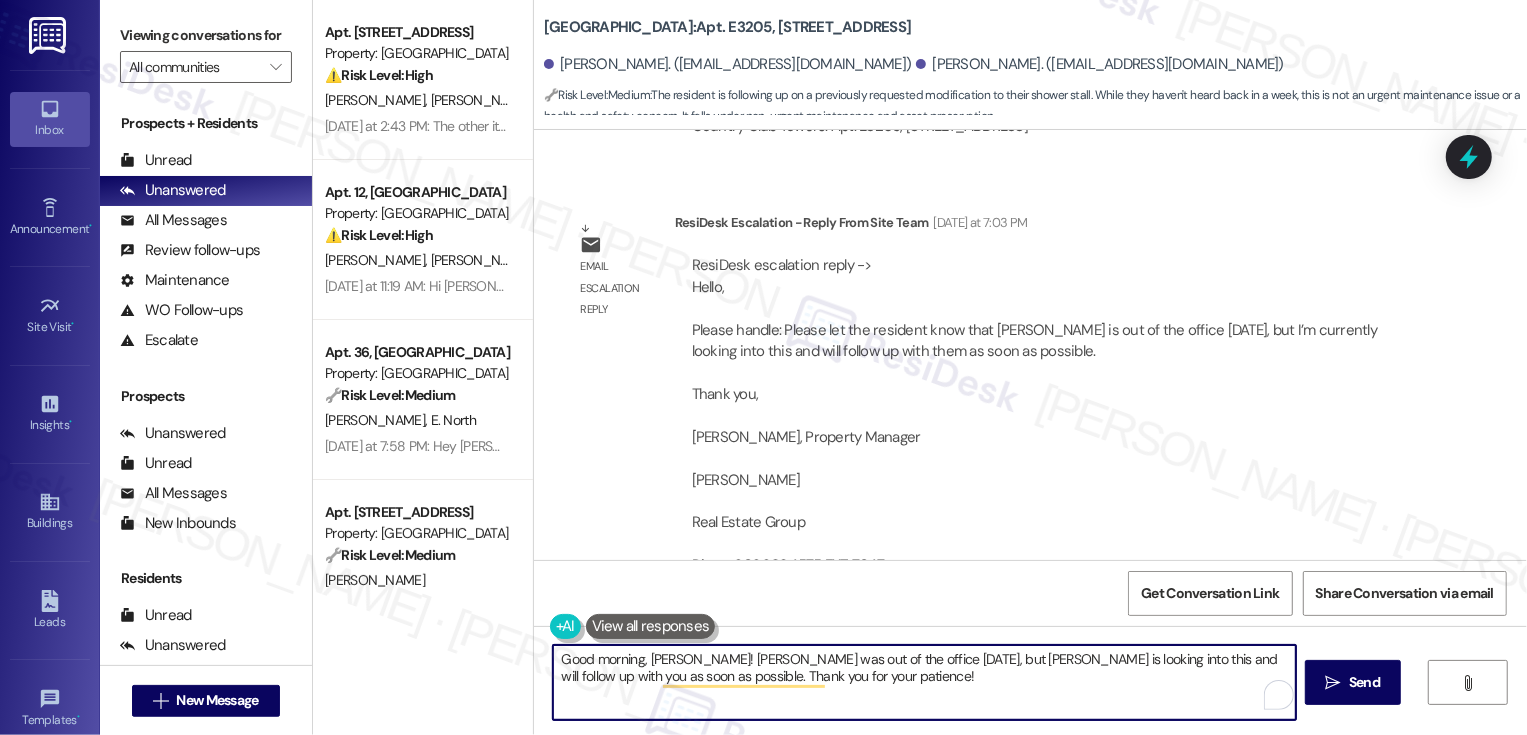 click on "Good morning, [PERSON_NAME]! [PERSON_NAME] was out of the office [DATE], but [PERSON_NAME] is looking into this and will follow up with you as soon as possible. Thank you for your patience!" at bounding box center (924, 682) 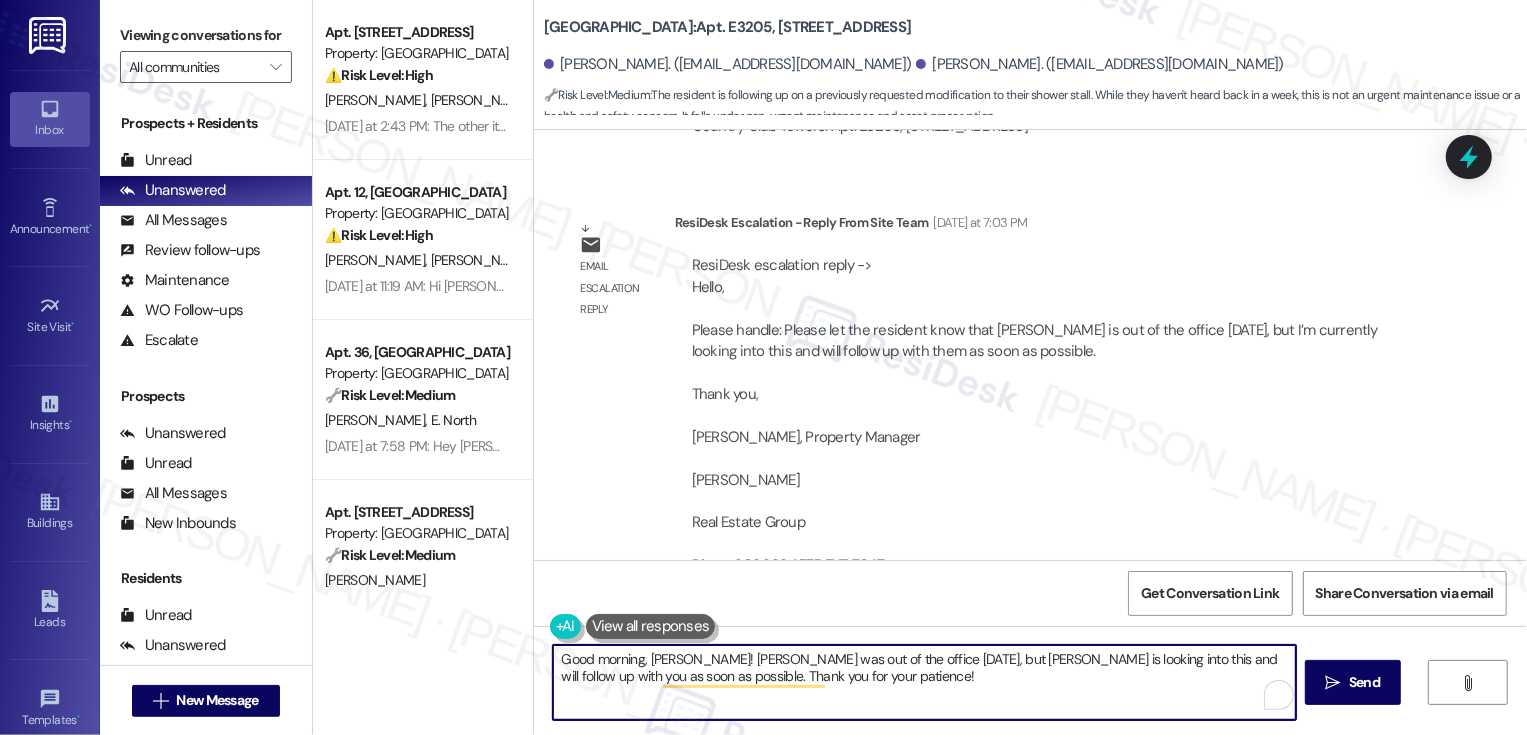 click on "Good morning, [PERSON_NAME]! [PERSON_NAME] was out of the office [DATE], but [PERSON_NAME] is looking into this and will follow up with you as soon as possible. Thank you for your patience!" at bounding box center (924, 682) 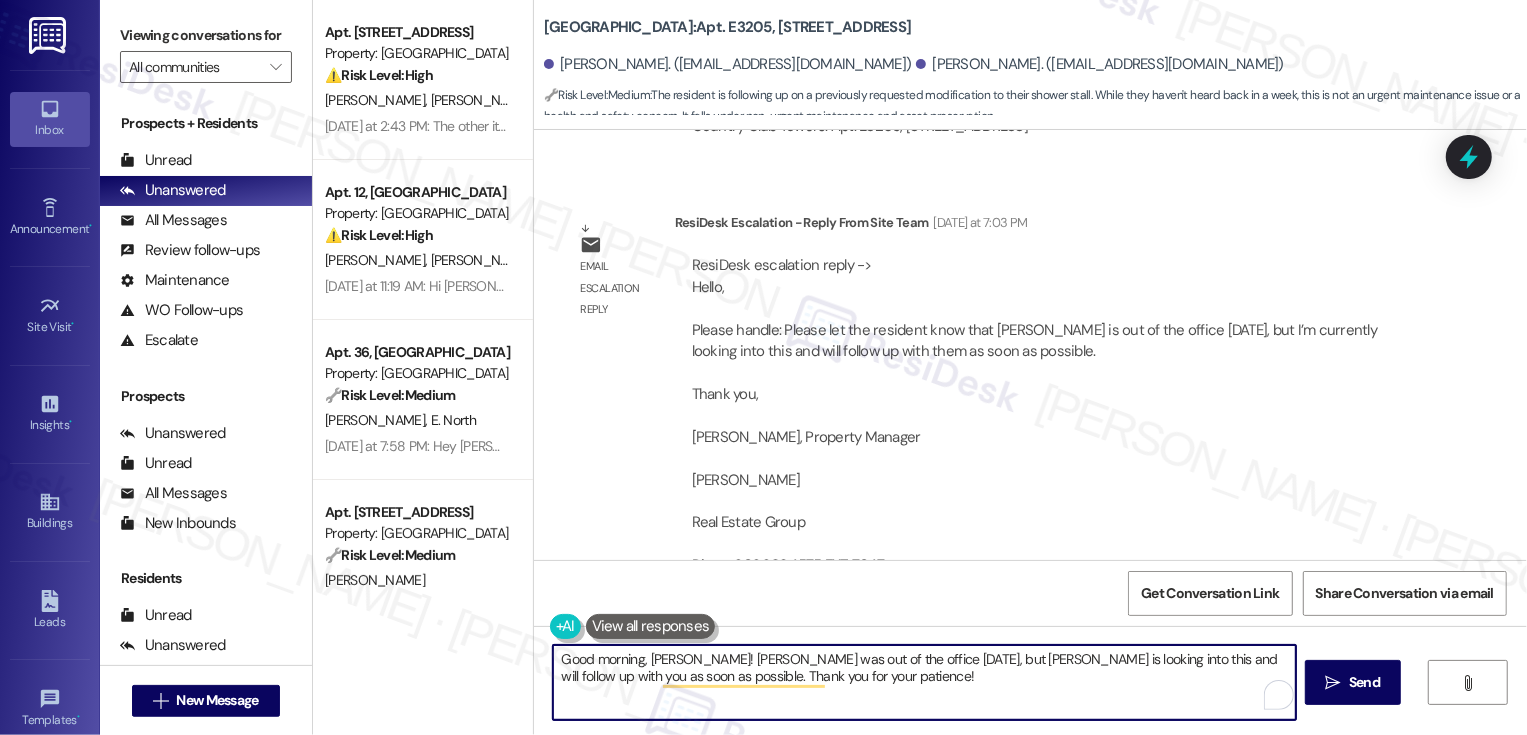 click on "Good morning, [PERSON_NAME]! [PERSON_NAME] was out of the office [DATE], but [PERSON_NAME] is looking into this and will follow up with you as soon as possible. Thank you for your patience!" at bounding box center [924, 682] 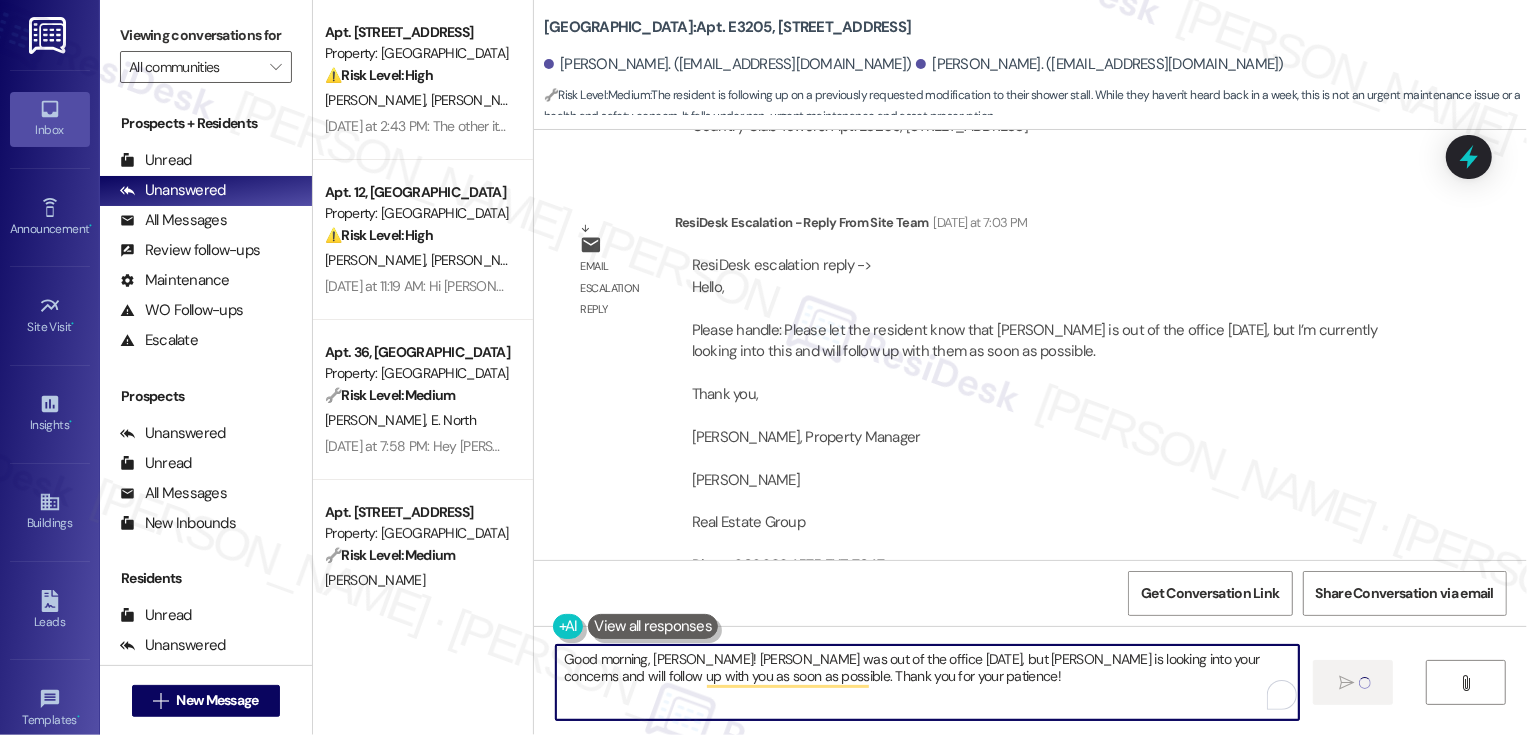 type on "Good morning, [PERSON_NAME]! [PERSON_NAME] was out of the office [DATE], but [PERSON_NAME] is looking into your concerns and will follow up with you as soon as possible. Thank you for your patience!" 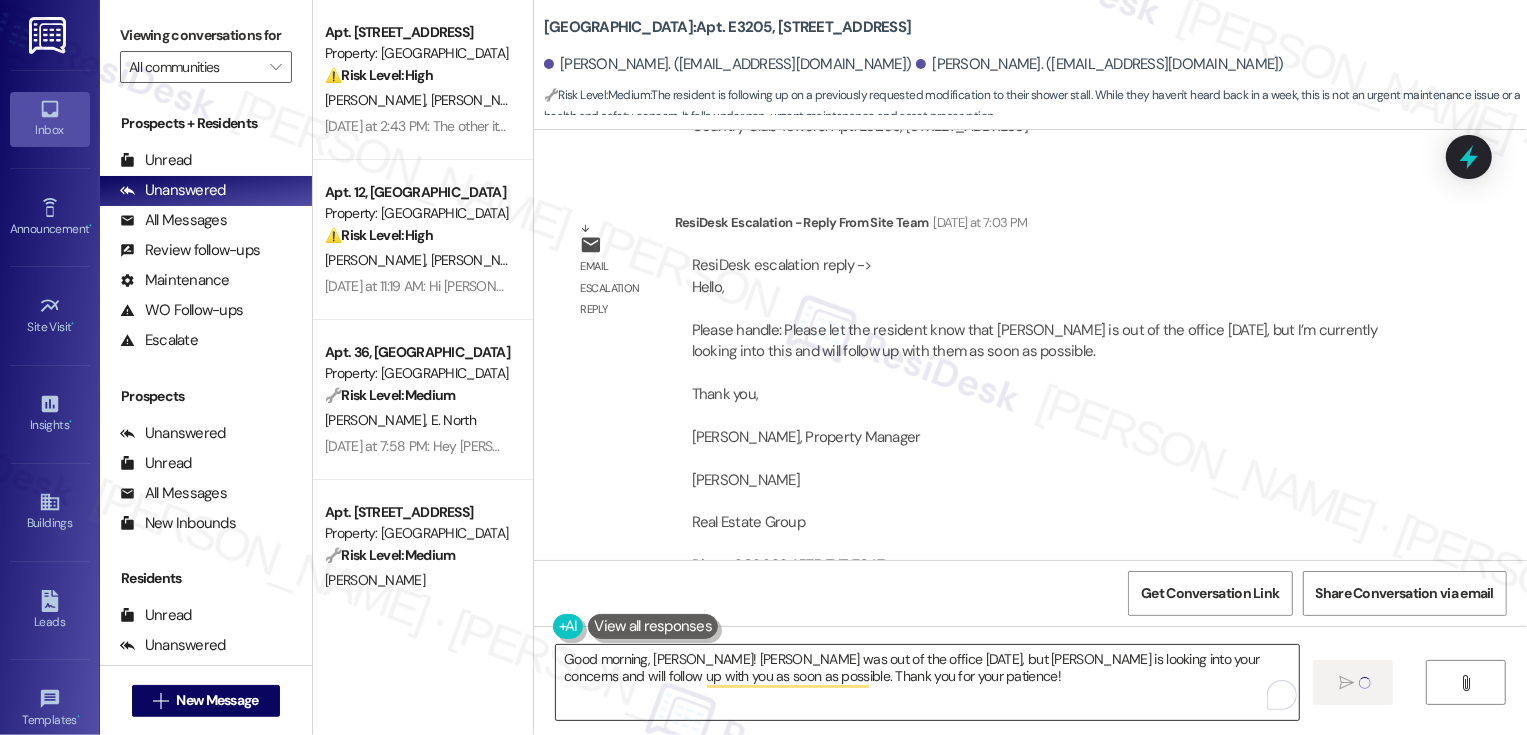 type 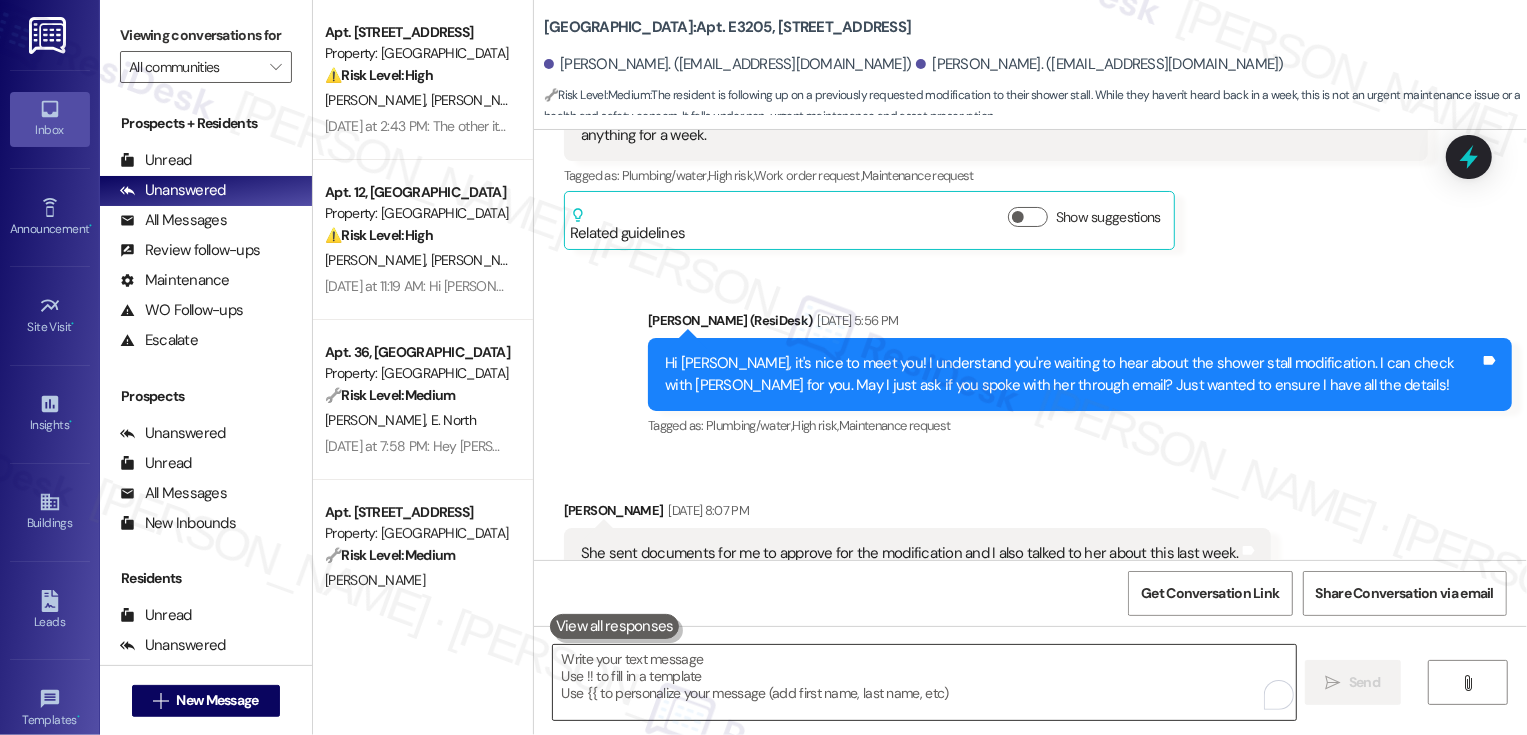 scroll, scrollTop: 963, scrollLeft: 0, axis: vertical 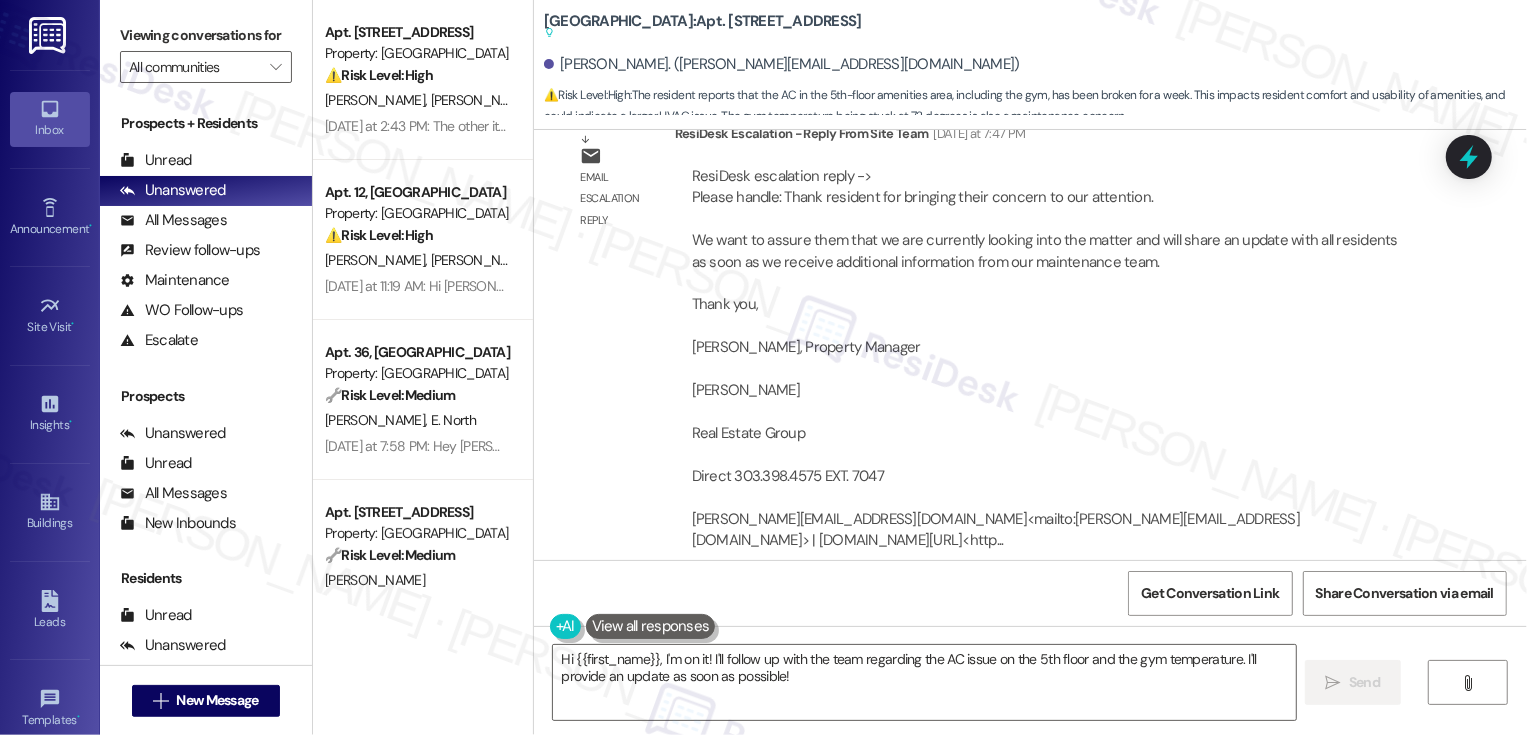 click on "ResiDesk escalation reply ->
Please handle: Thank resident for bringing their concern to our attention.
We want to assure them that we are currently looking into the matter and will share an update with all residents as soon as we receive additional information from our maintenance team.
Thank you,
[PERSON_NAME], Property Manager
[PERSON_NAME]
Real Estate Group
Direct 303.398.4575 EXT. 7047
[PERSON_NAME][EMAIL_ADDRESS][DOMAIN_NAME]<mailto:[PERSON_NAME][EMAIL_ADDRESS][DOMAIN_NAME]> | [DOMAIN_NAME][URL]<http..." at bounding box center (1045, 358) 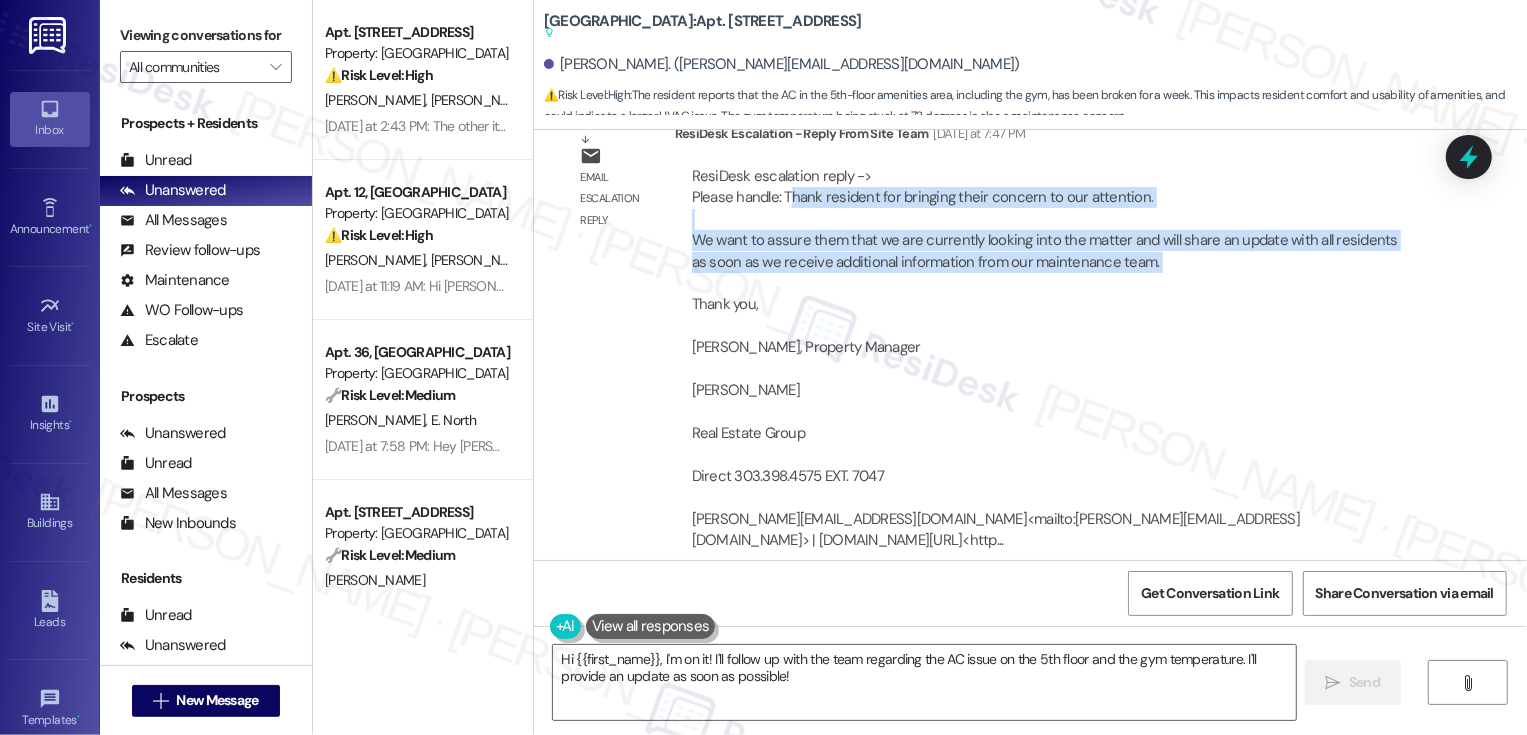 drag, startPoint x: 775, startPoint y: 197, endPoint x: 1121, endPoint y: 265, distance: 352.61877 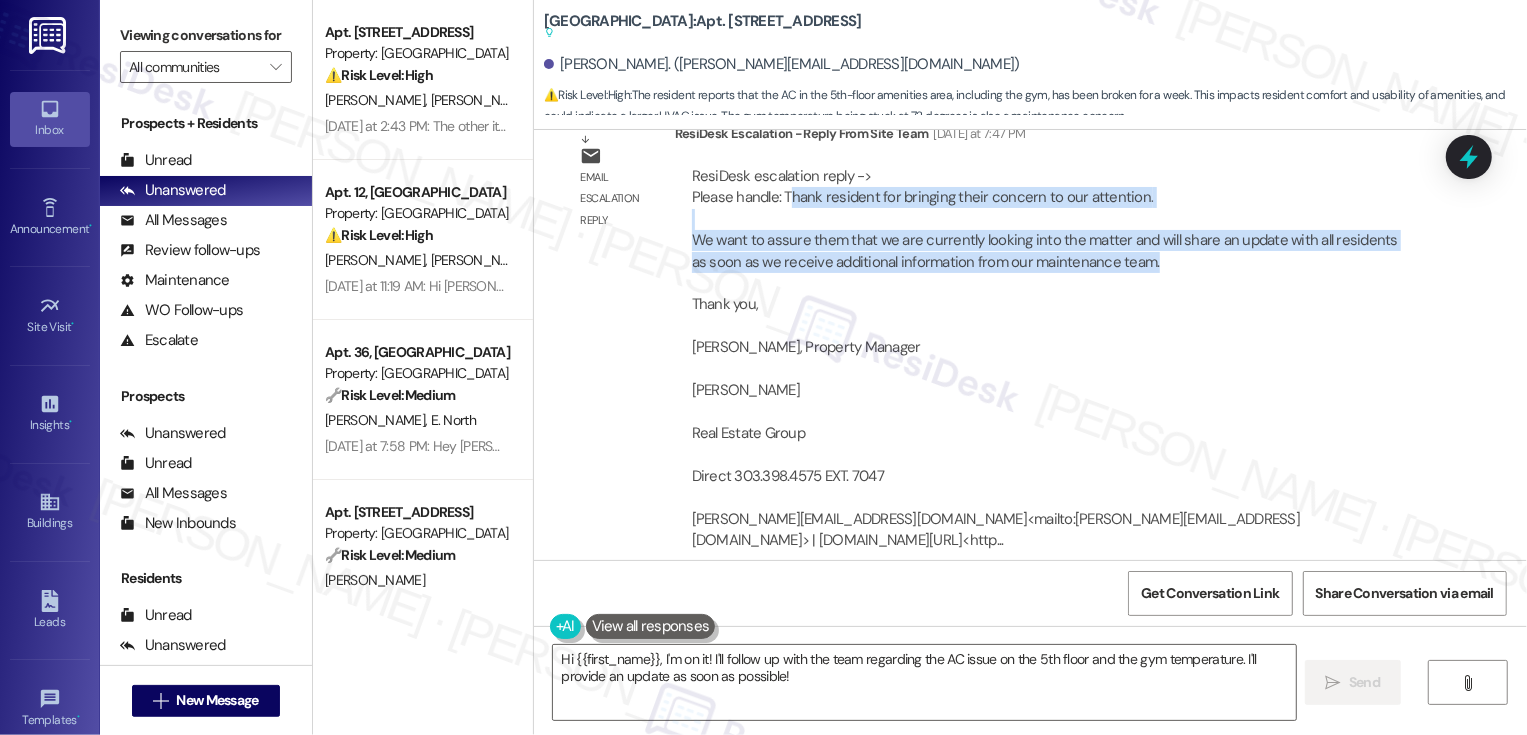 copy on "hank resident for bringing their concern to our attention.
We want to assure them that we are currently looking into the matter and will share an update with all residents as soon as we receive additional information from our maintenance team." 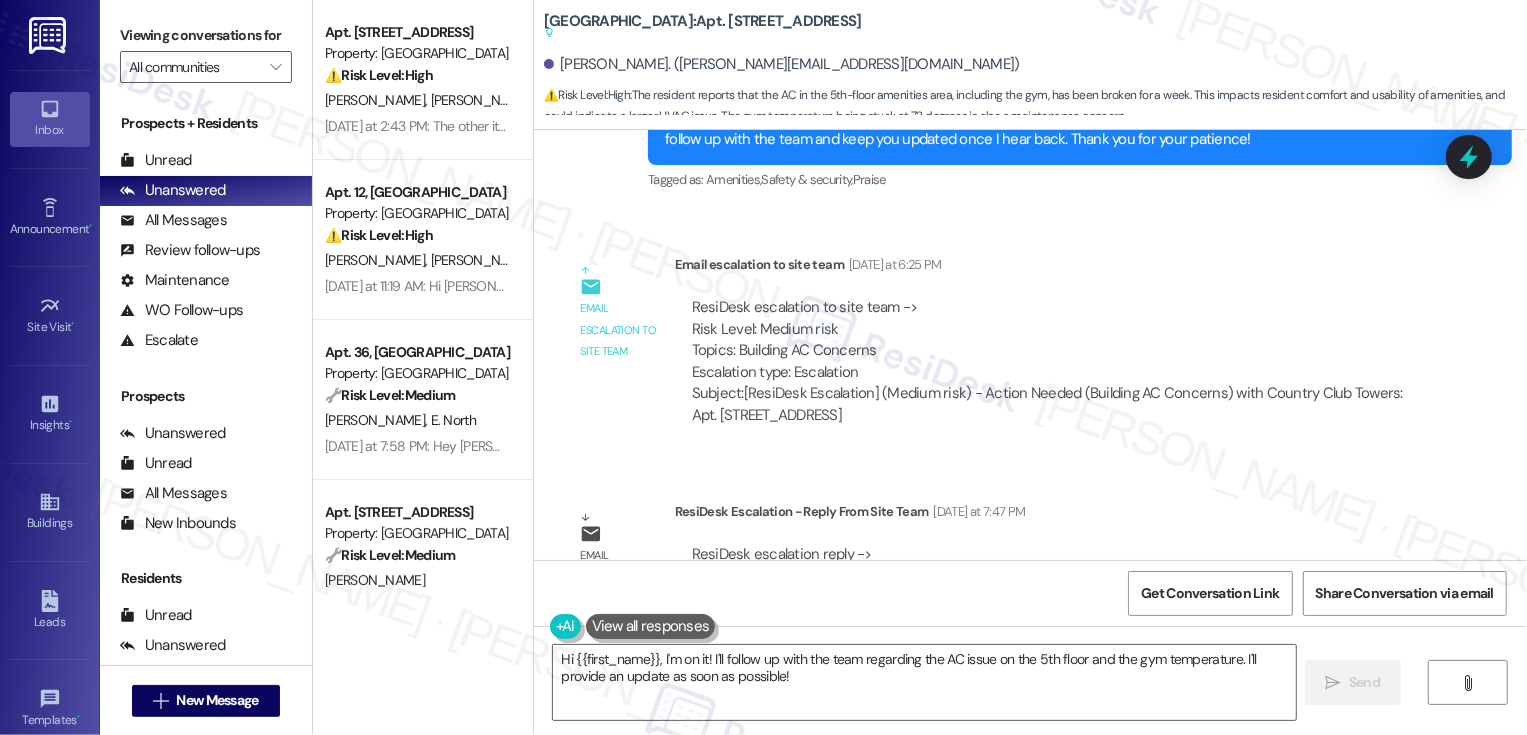 scroll, scrollTop: 1867, scrollLeft: 0, axis: vertical 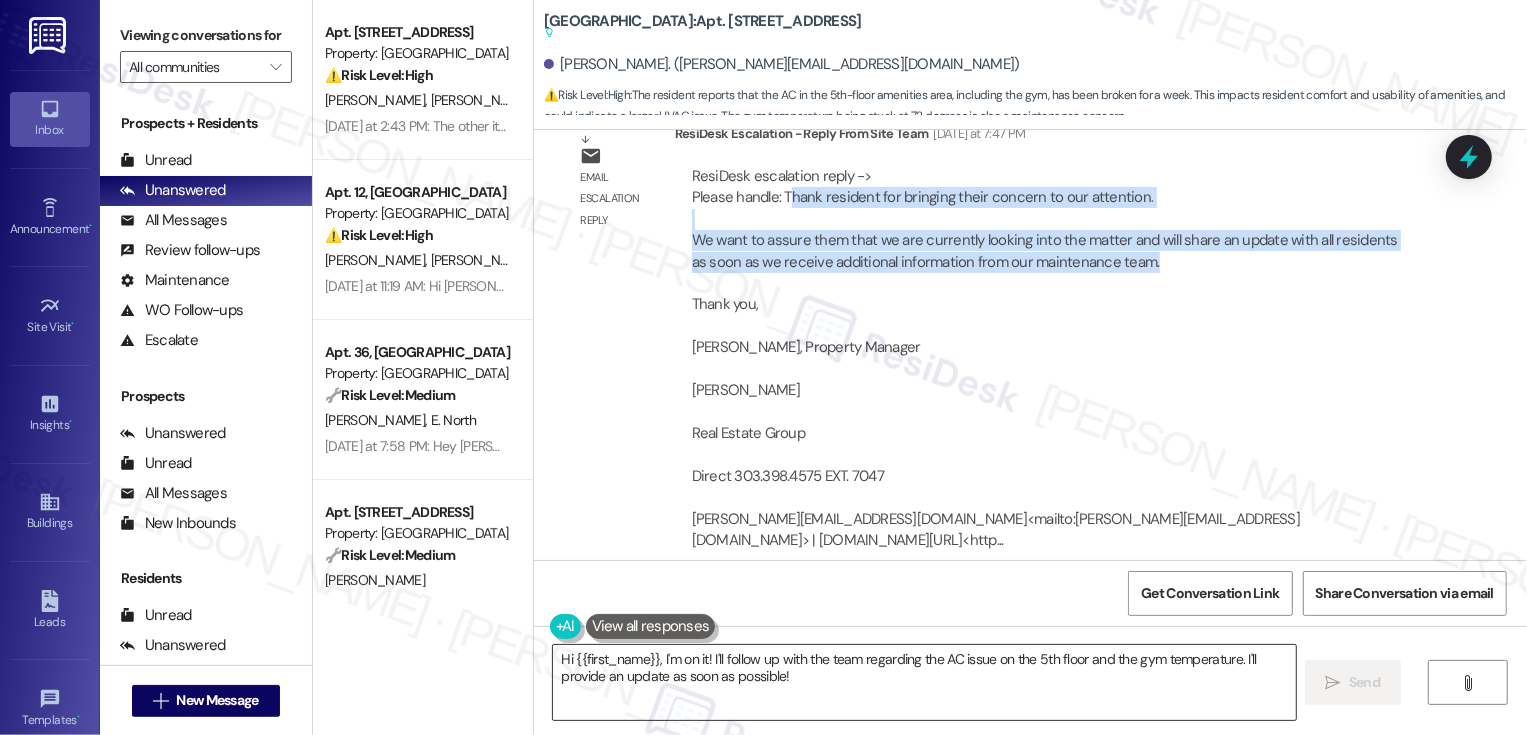 click on "Hi {{first_name}}, I'm on it! I'll follow up with the team regarding the AC issue on the 5th floor and the gym temperature. I'll provide an update as soon as possible!" at bounding box center [924, 682] 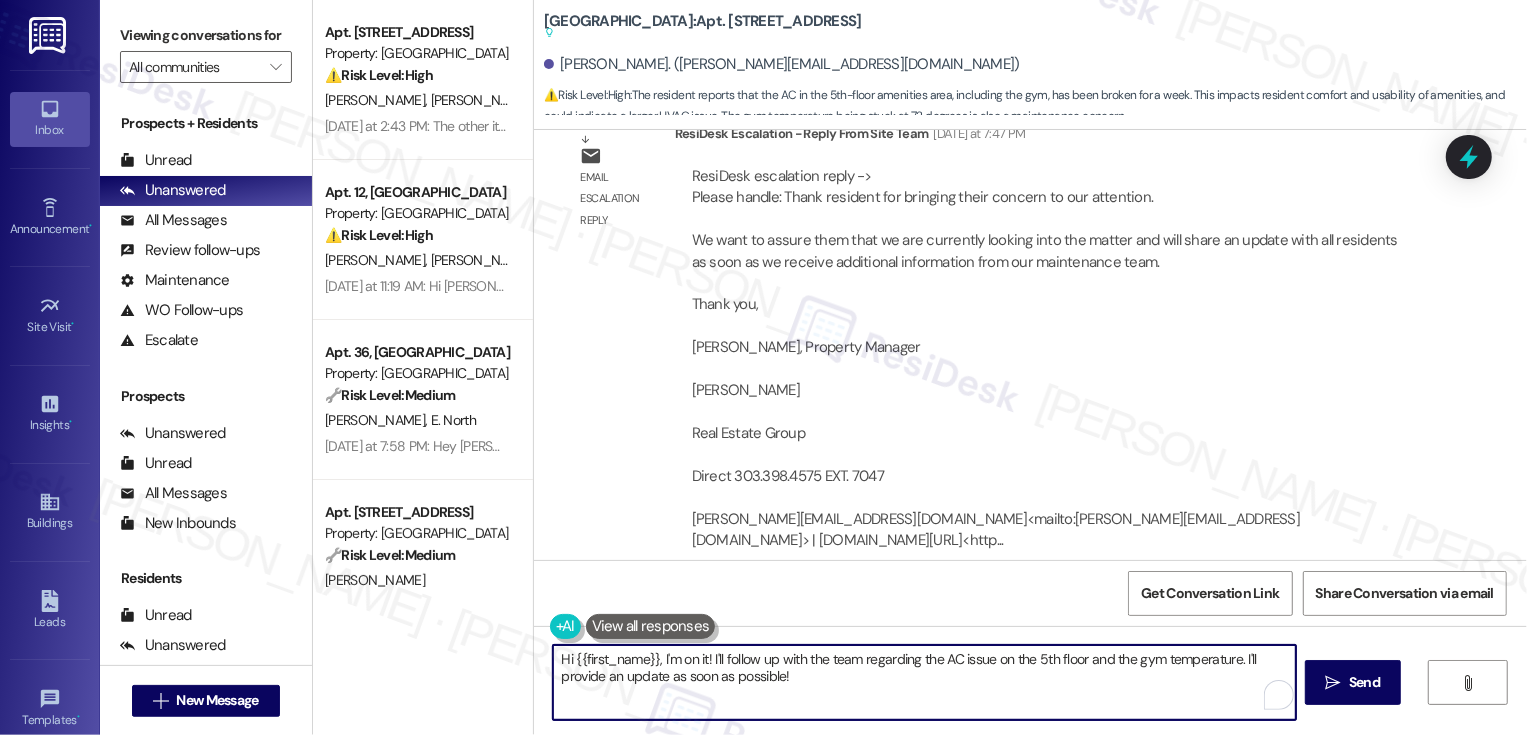 paste on "Thank you for bringing this to our attention — we really appreciate you reaching out.
According to the property team, they’re currently looking into the matter and will be sharing an update with all residents as soon as they receive more information from maintenance.
Thanks again for your patience and understanding" 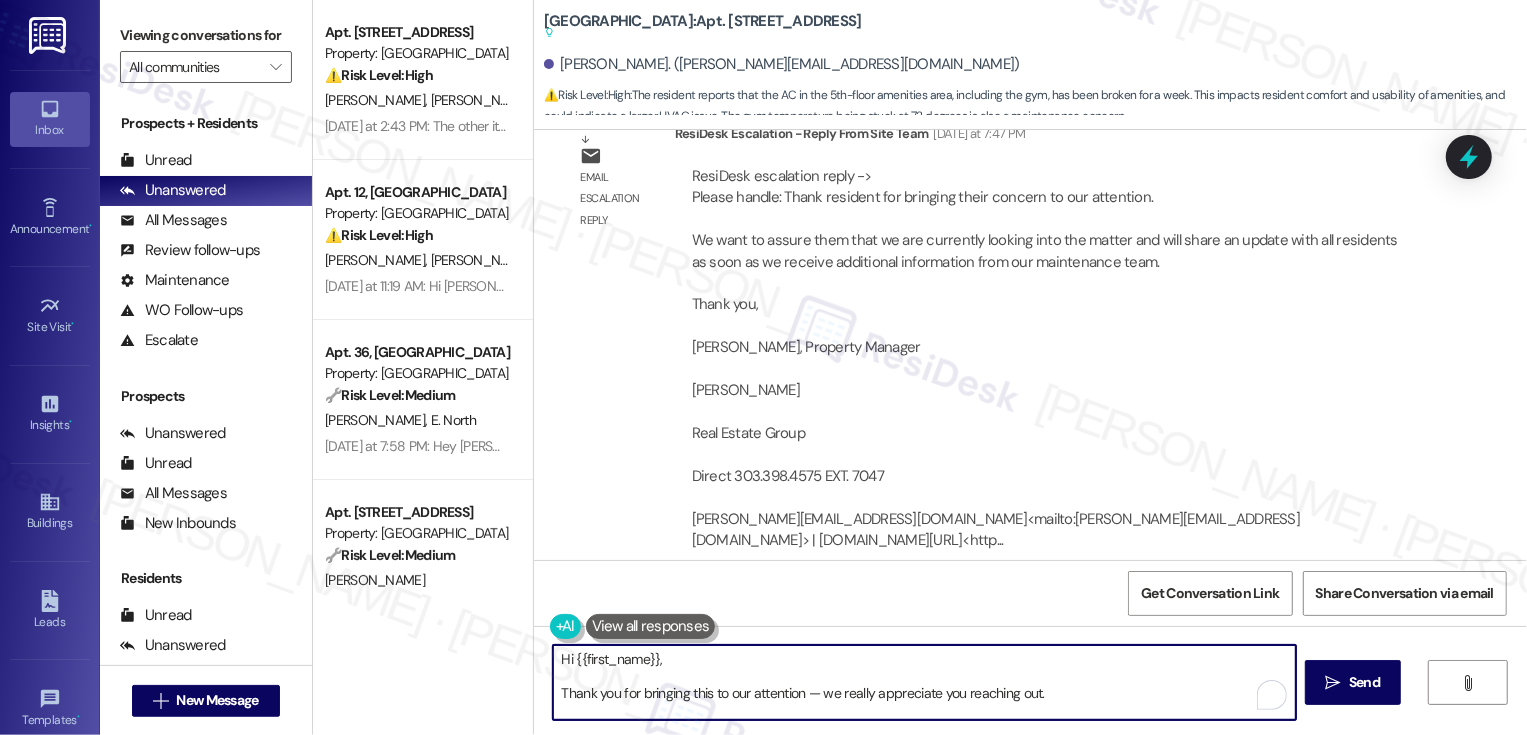scroll, scrollTop: 68, scrollLeft: 0, axis: vertical 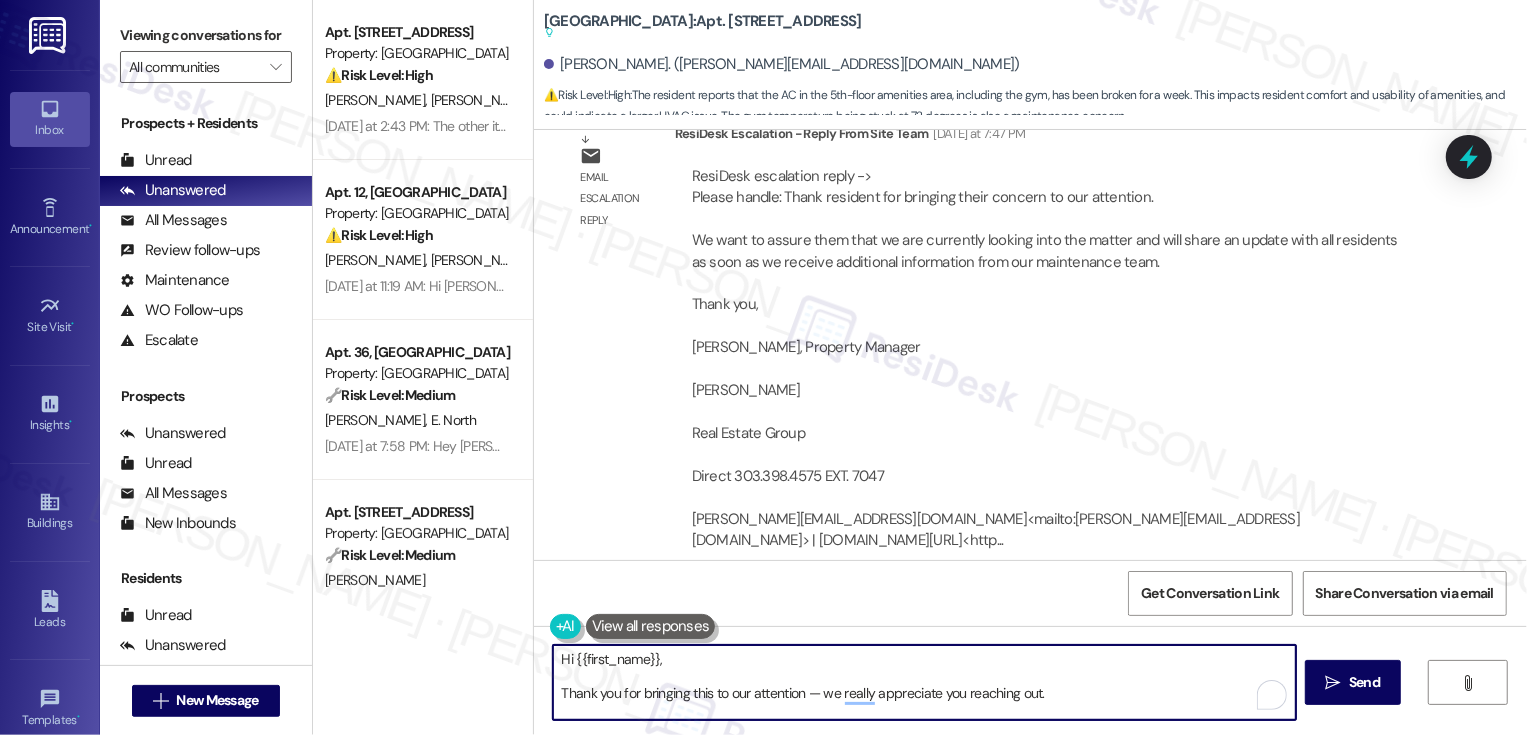 click on "Hi {{first_name}},
Thank you for bringing this to our attention — we really appreciate you reaching out.
According to the property team, they’re currently looking into the matter and will be sharing an update with all residents as soon as they receive more information from maintenance.
Thanks again for your patience and understanding!" at bounding box center (924, 682) 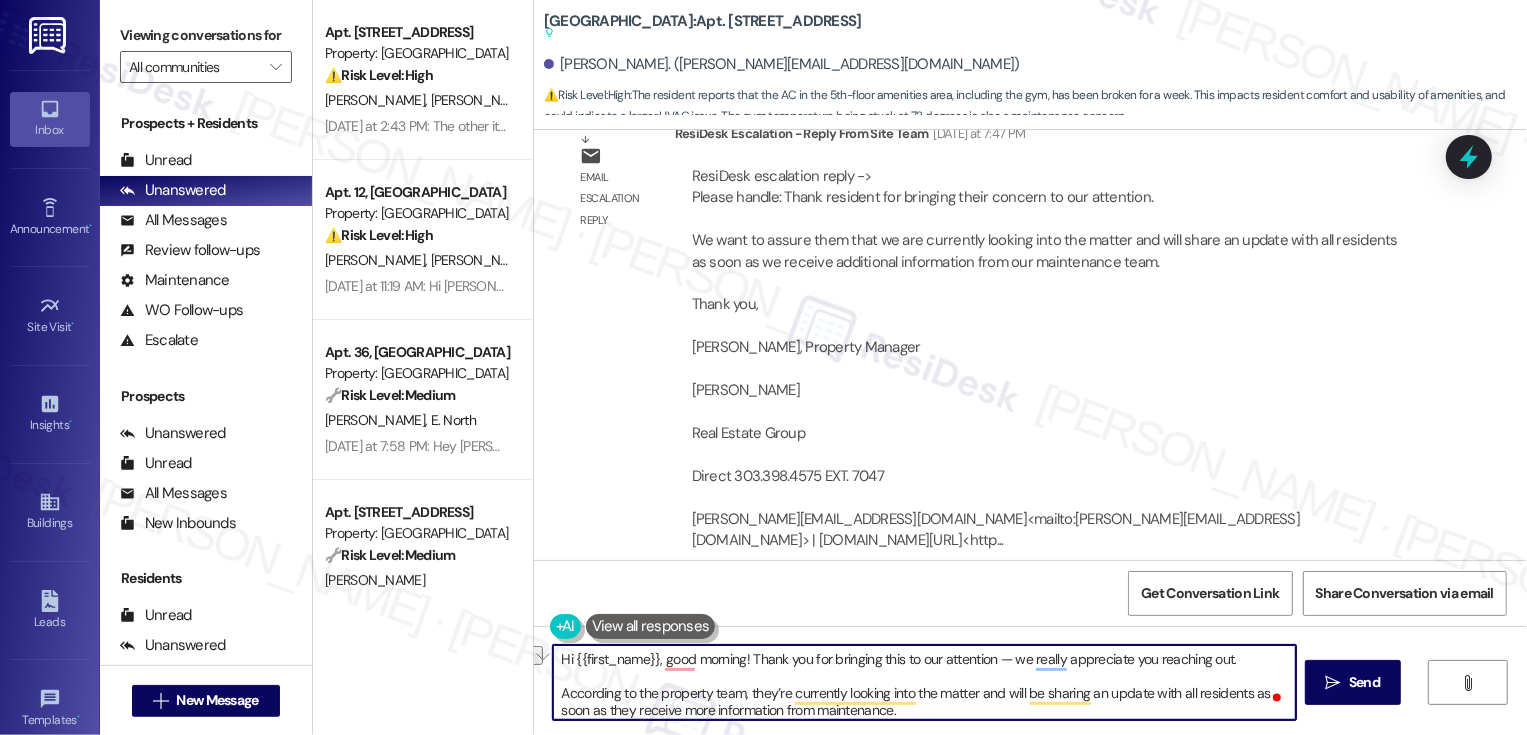 drag, startPoint x: 741, startPoint y: 657, endPoint x: 1245, endPoint y: 658, distance: 504.001 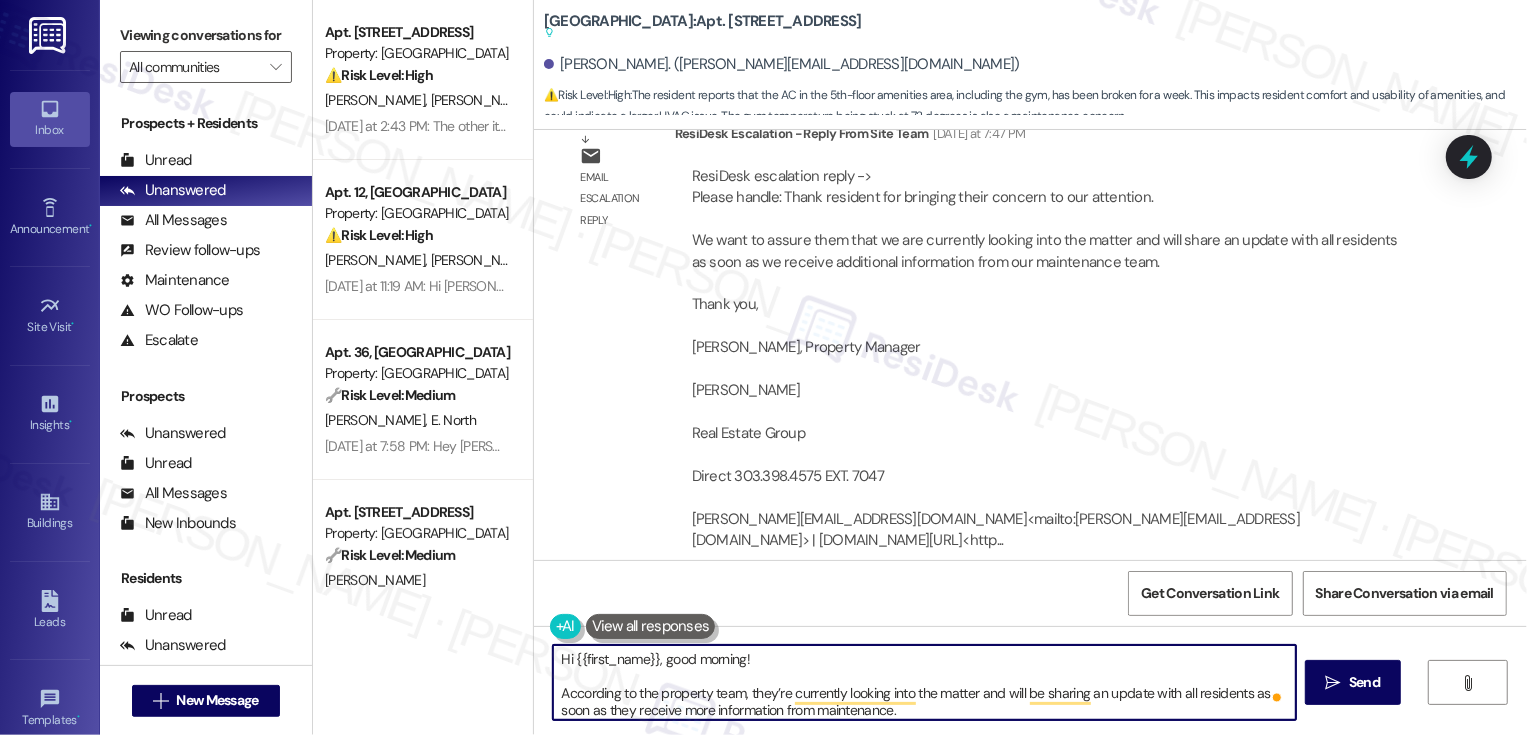 click on "Hi {{first_name}}, good morning!
According to the property team, they’re currently looking into the matter and will be sharing an update with all residents as soon as they receive more information from maintenance.
Thanks again for your patience and understanding!" at bounding box center (924, 682) 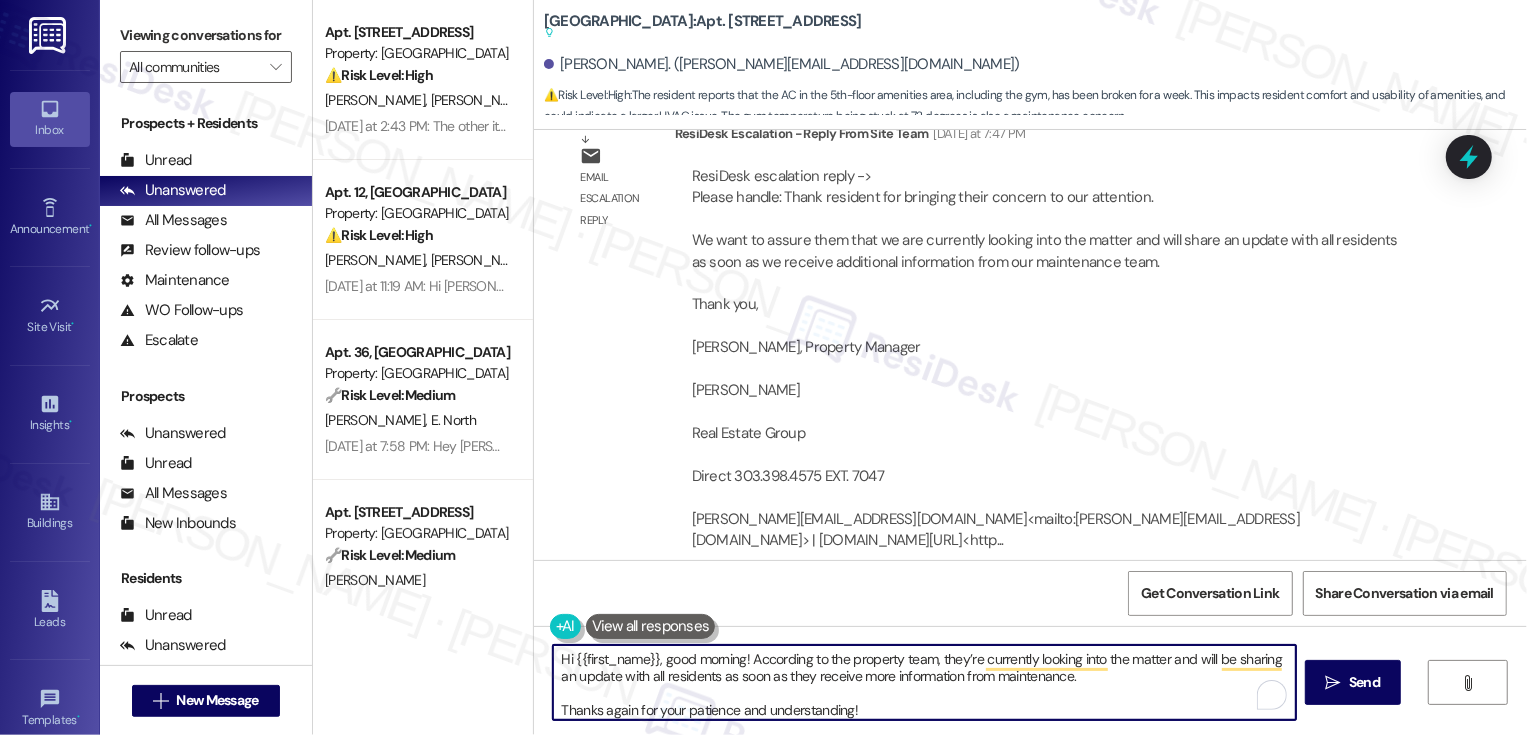 click on "Hi {{first_name}}, good morning! According to the property team, they’re currently looking into the matter and will be sharing an update with all residents as soon as they receive more information from maintenance.
Thanks again for your patience and understanding!" at bounding box center [924, 682] 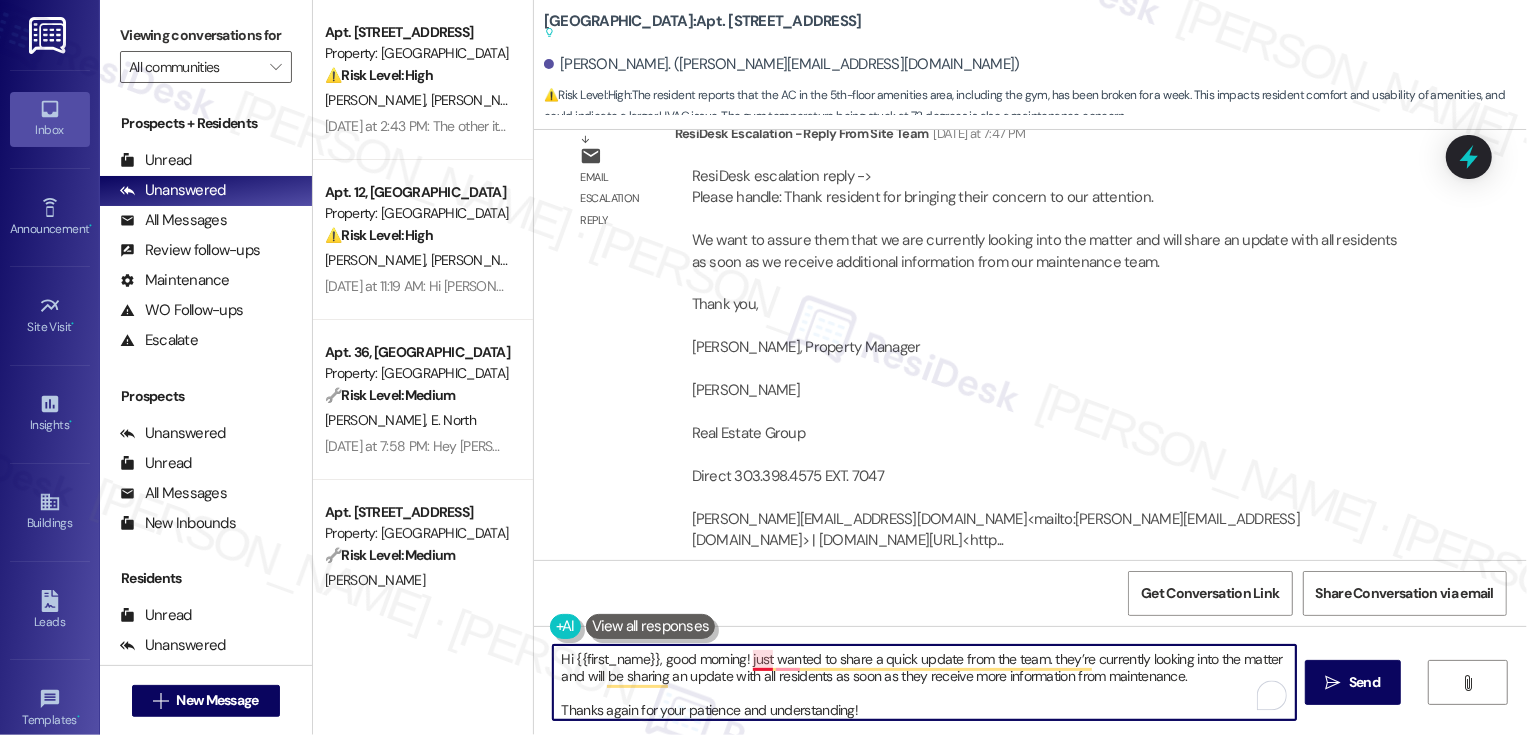 click on "Hi {{first_name}}, good morning! just wanted to share a quick update from the team. they’re currently looking into the matter and will be sharing an update with all residents as soon as they receive more information from maintenance.
Thanks again for your patience and understanding!" at bounding box center (924, 682) 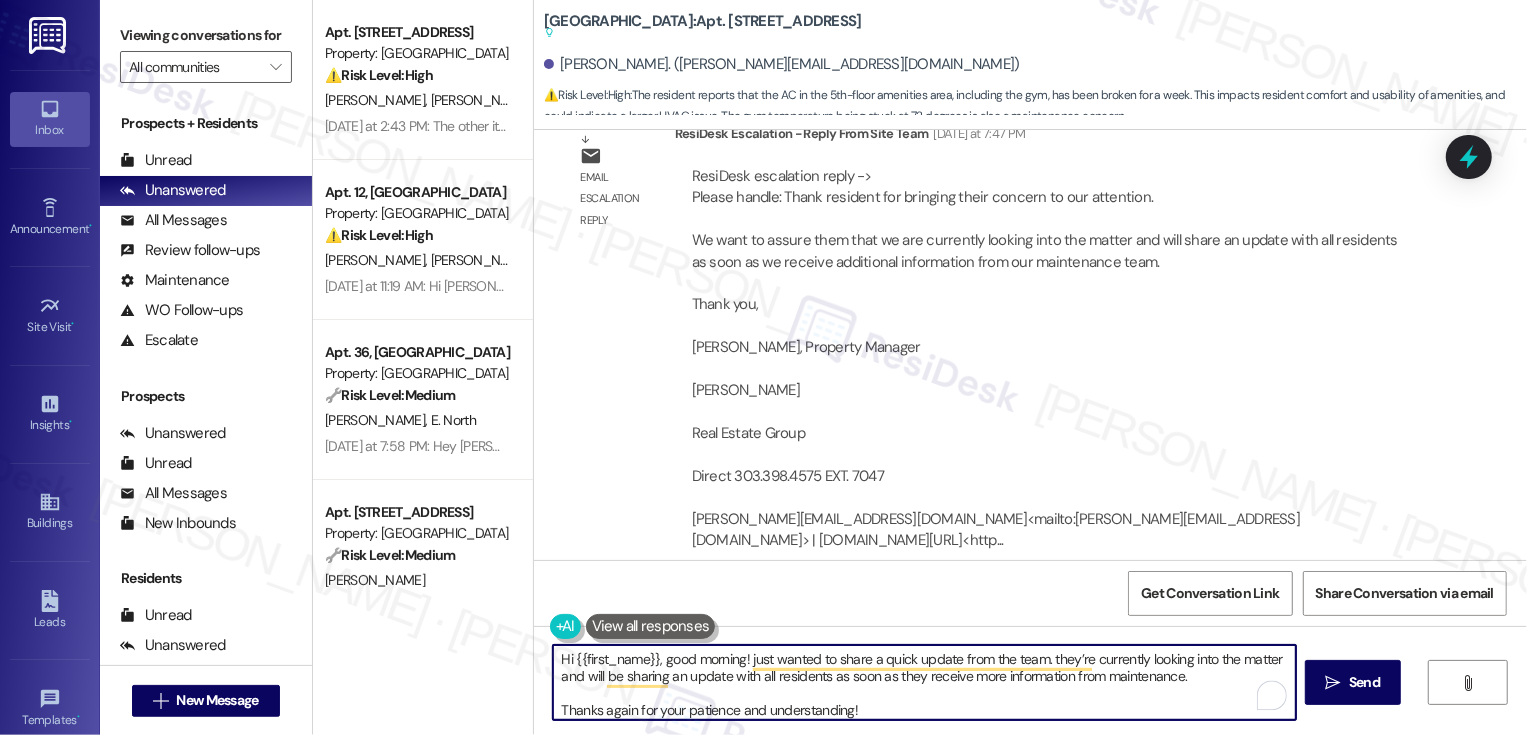 click on "ResiDesk escalation reply ->
Please handle: Thank resident for bringing their concern to our attention.
We want to assure them that we are currently looking into the matter and will share an update with all residents as soon as we receive additional information from our maintenance team.
Thank you,
Stephanie Hahn, Property Manager
Broe
Real Estate Group
Direct 303.398.4575 EXT. 7047
shahn@broerealestate.com<mailto:clester@broerealestate.com> | www.countryclubtowersandgardens.com/<http..." at bounding box center (1051, 359) 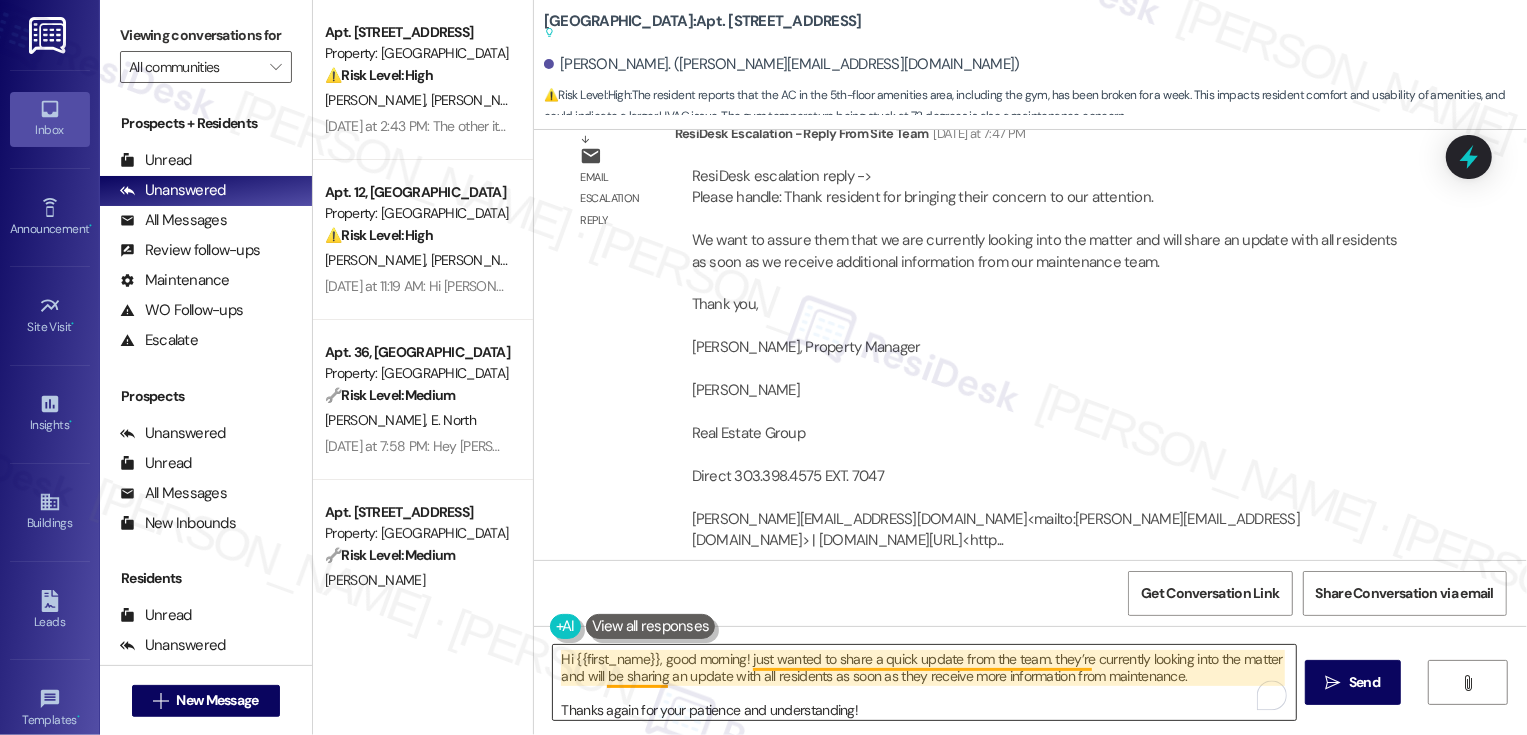 click on "Hi {{first_name}}, good morning! just wanted to share a quick update from the team. they’re currently looking into the matter and will be sharing an update with all residents as soon as they receive more information from maintenance.
Thanks again for your patience and understanding!" at bounding box center (924, 682) 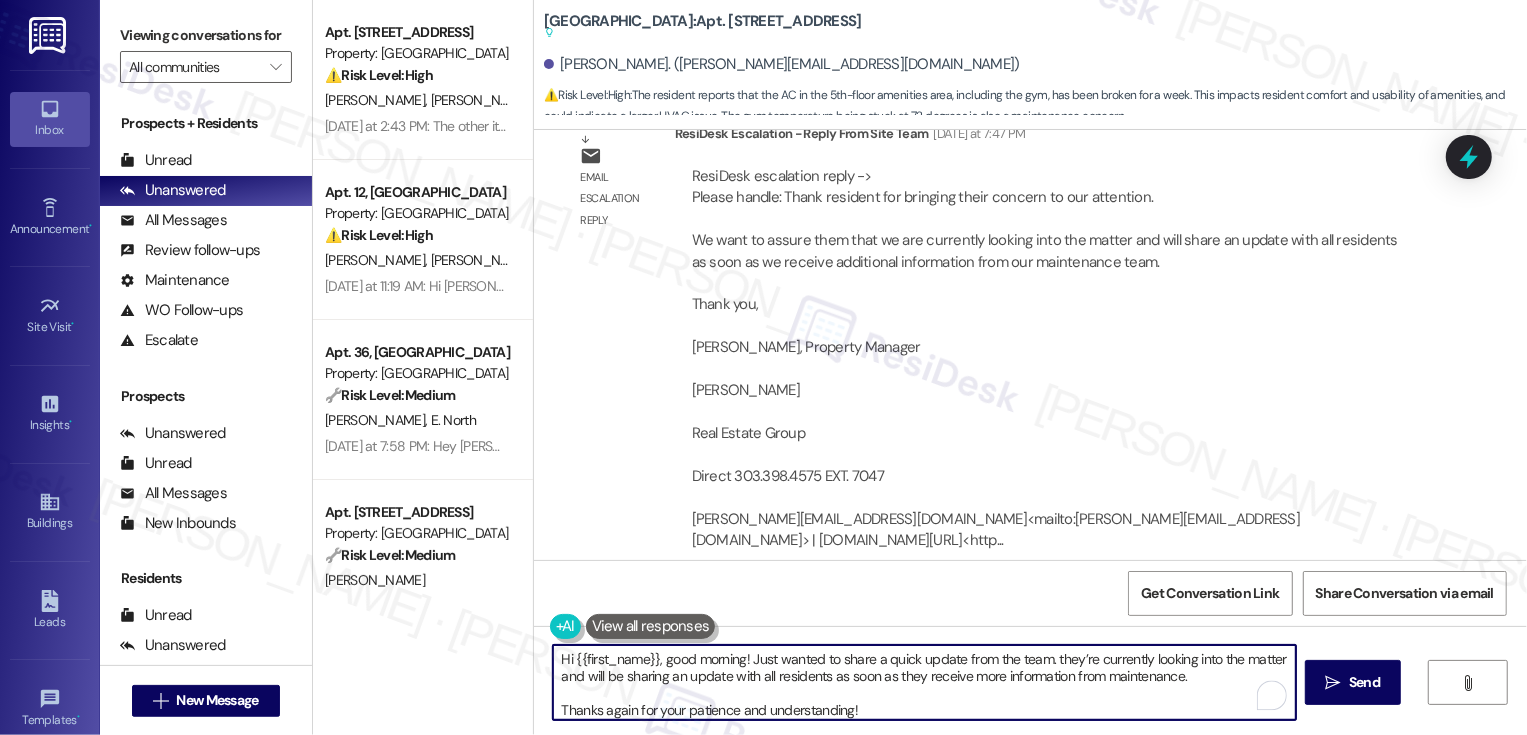 click on "Hi {{first_name}}, good morning! Just wanted to share a quick update from the team. they’re currently looking into the matter and will be sharing an update with all residents as soon as they receive more information from maintenance.
Thanks again for your patience and understanding!" at bounding box center [924, 682] 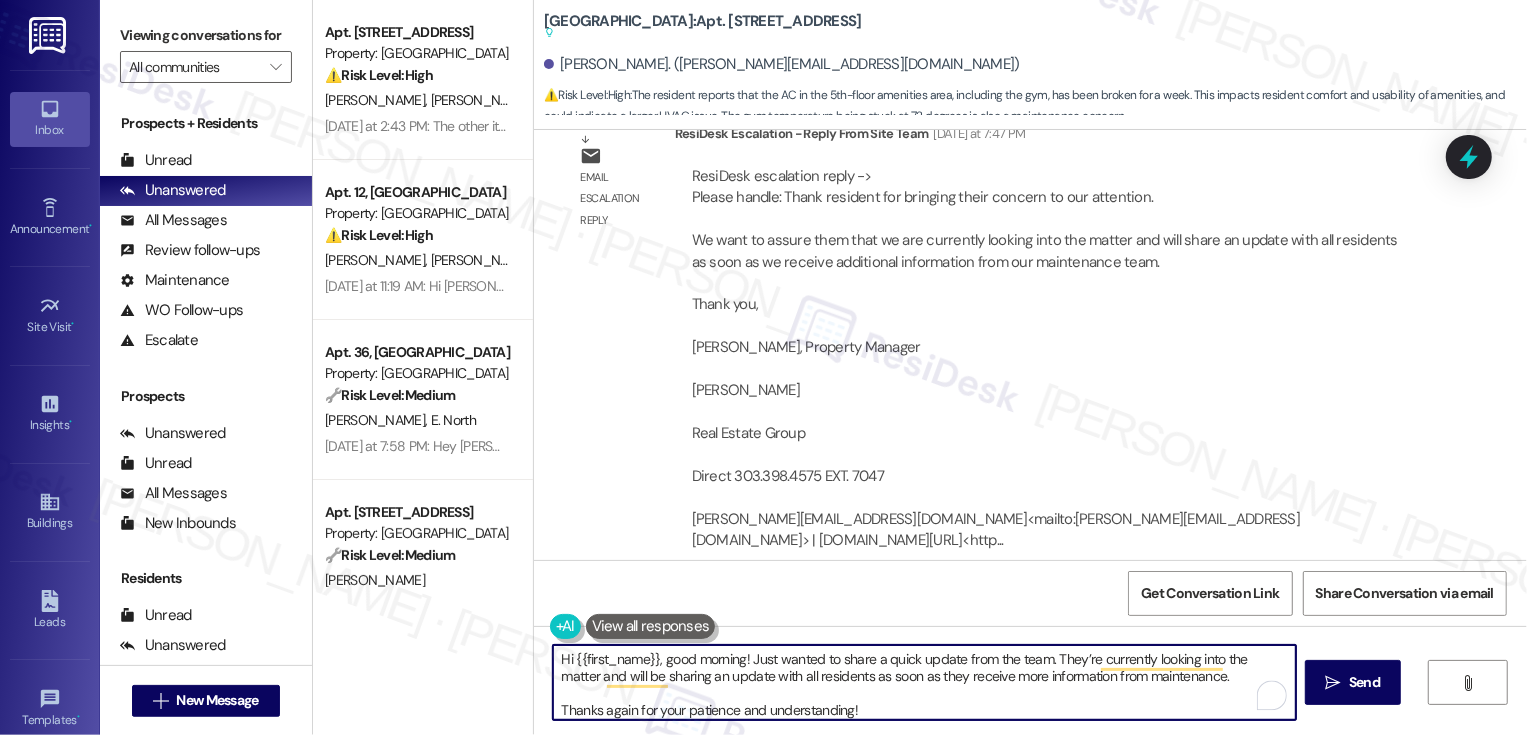 scroll, scrollTop: 5, scrollLeft: 0, axis: vertical 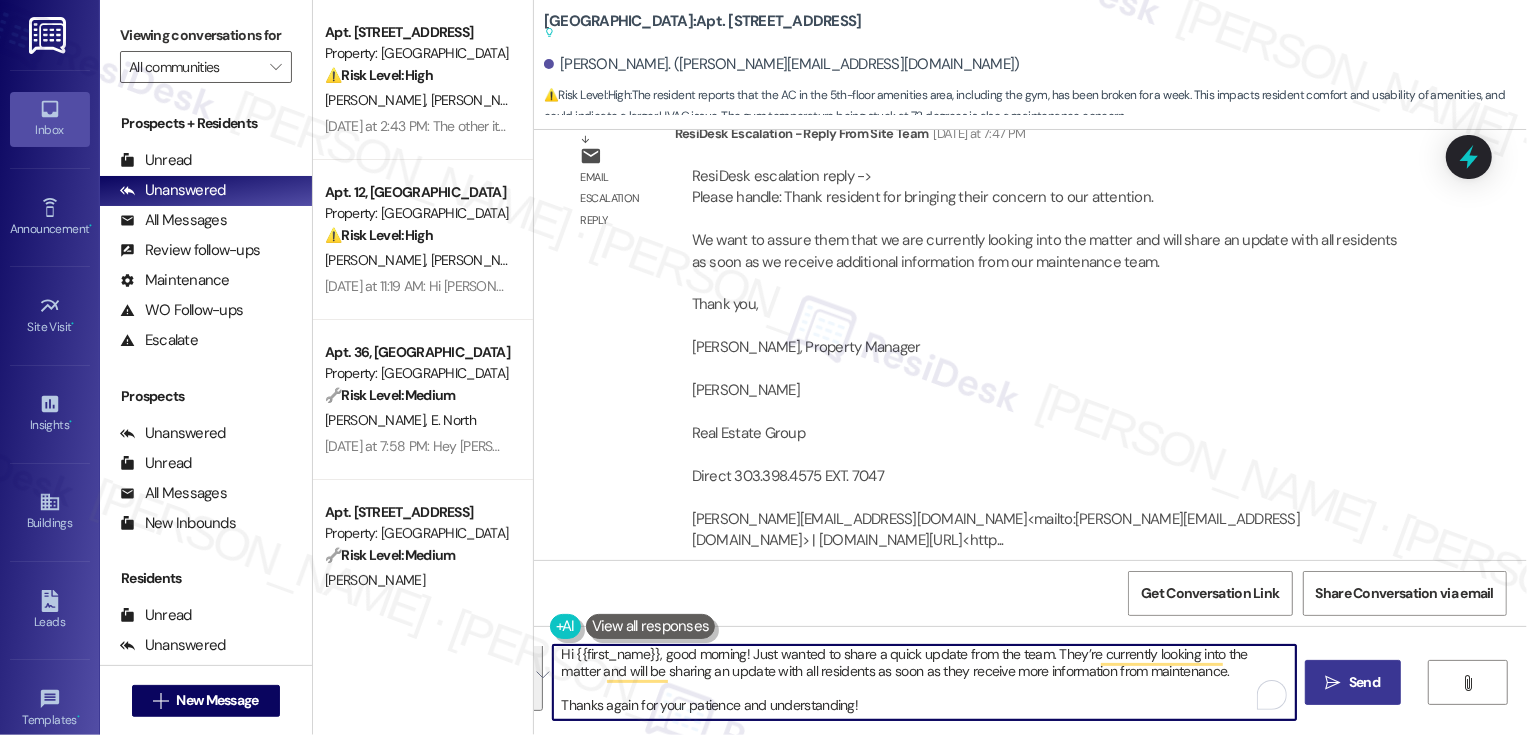 type on "Hi {{first_name}}, good morning! Just wanted to share a quick update from the team. They’re currently looking into the matter and will be sharing an update with all residents as soon as they receive more information from maintenance.
Thanks again for your patience and understanding!" 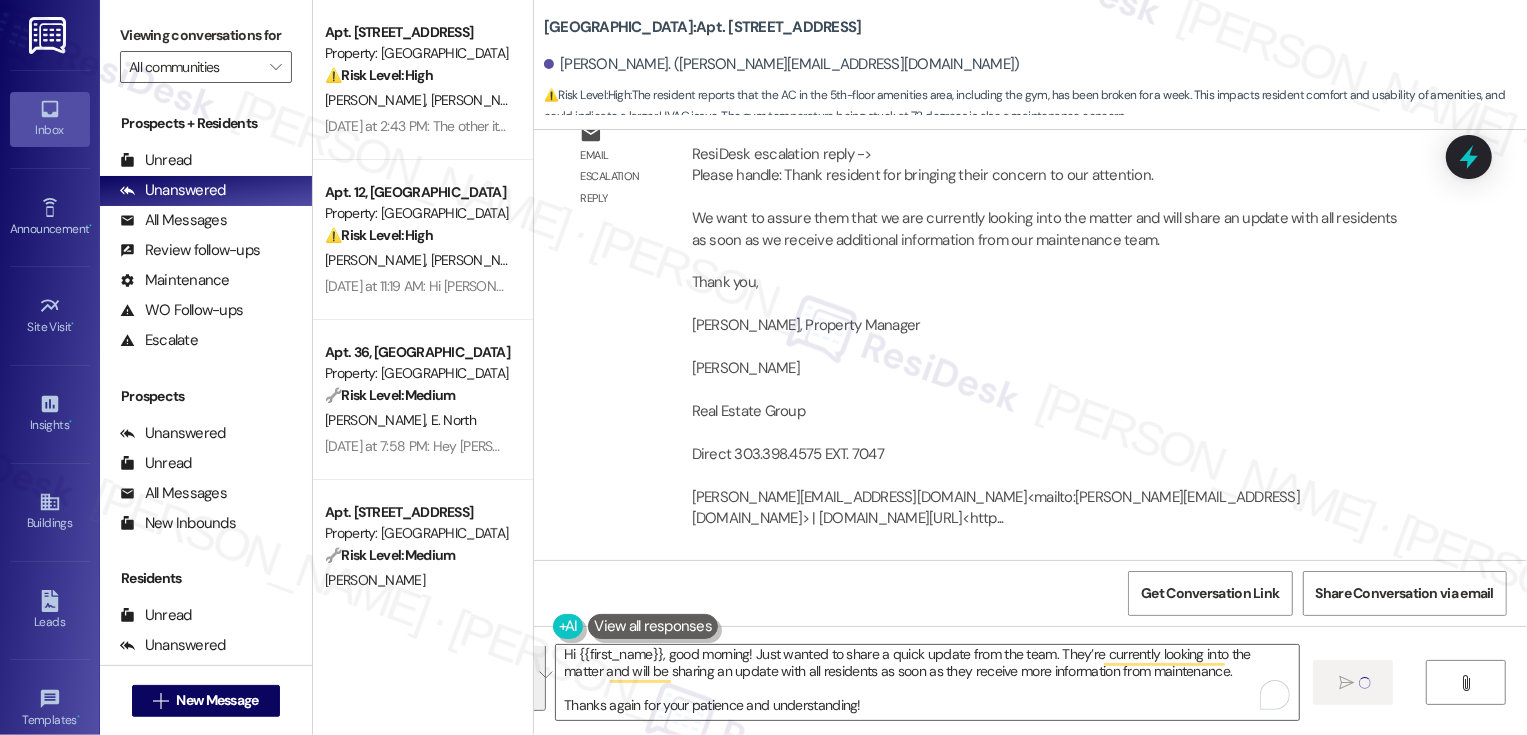 type 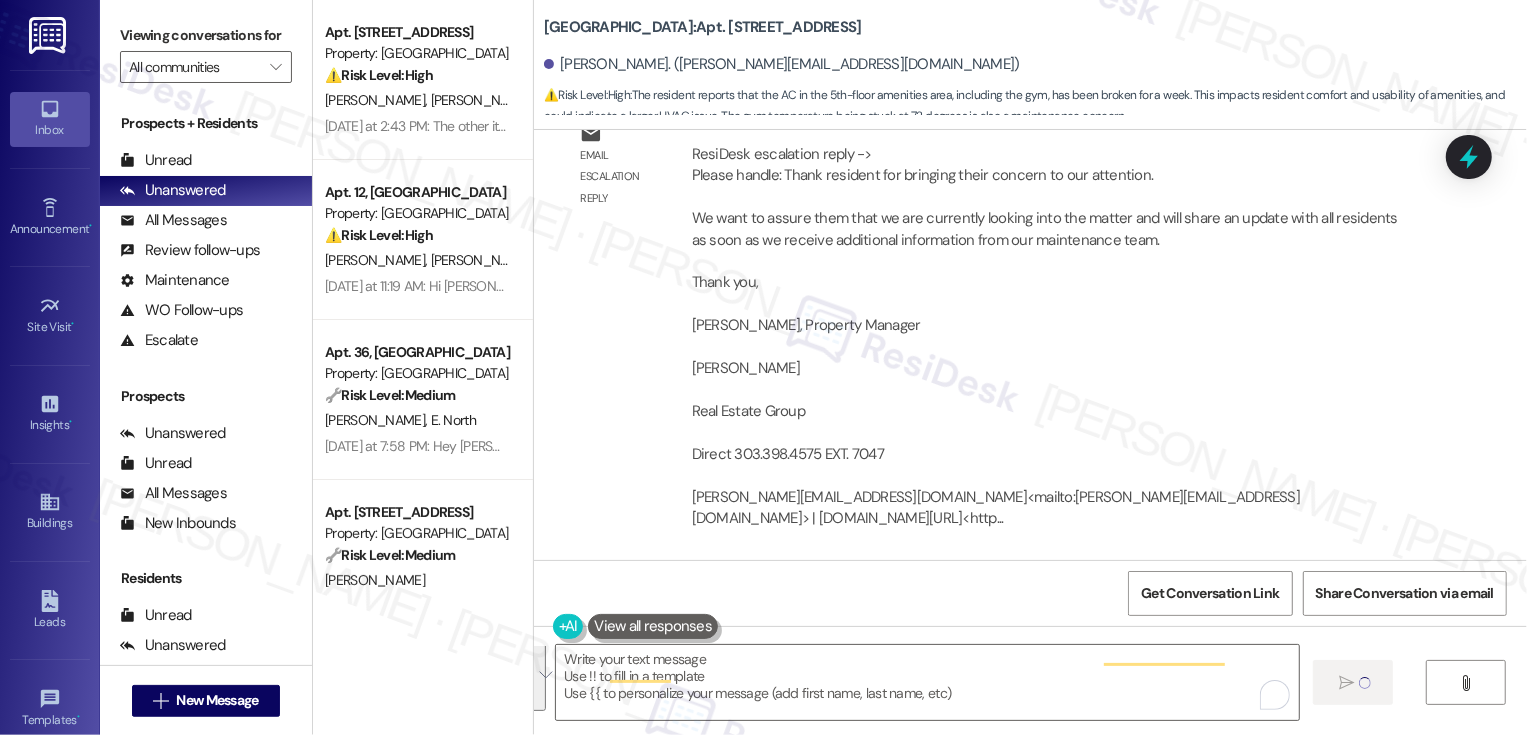 scroll, scrollTop: 1559, scrollLeft: 0, axis: vertical 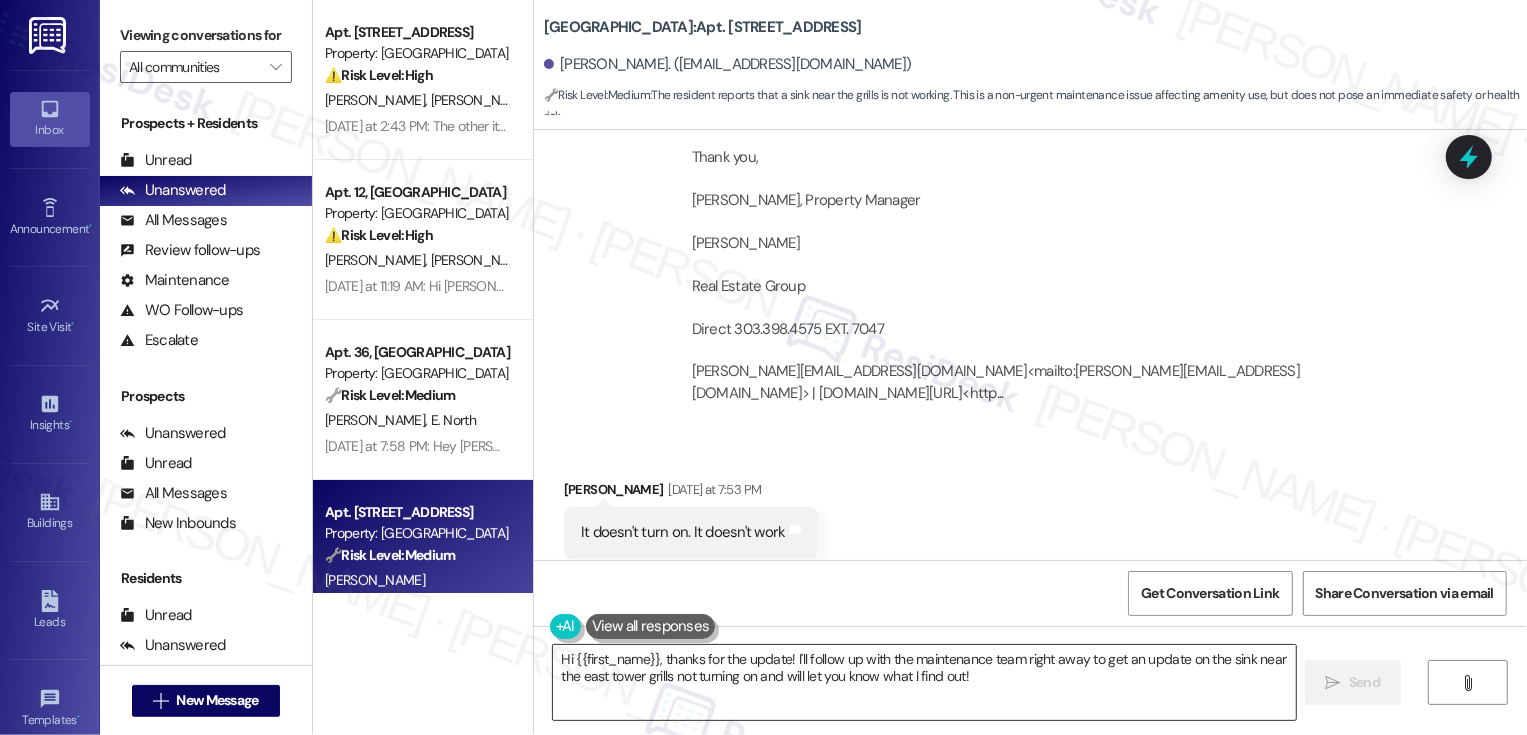 click on "Hi {{first_name}}, thanks for the update! I'll follow up with the maintenance team right away to get an update on the sink near the east tower grills not turning on and will let you know what I find out!" at bounding box center (924, 682) 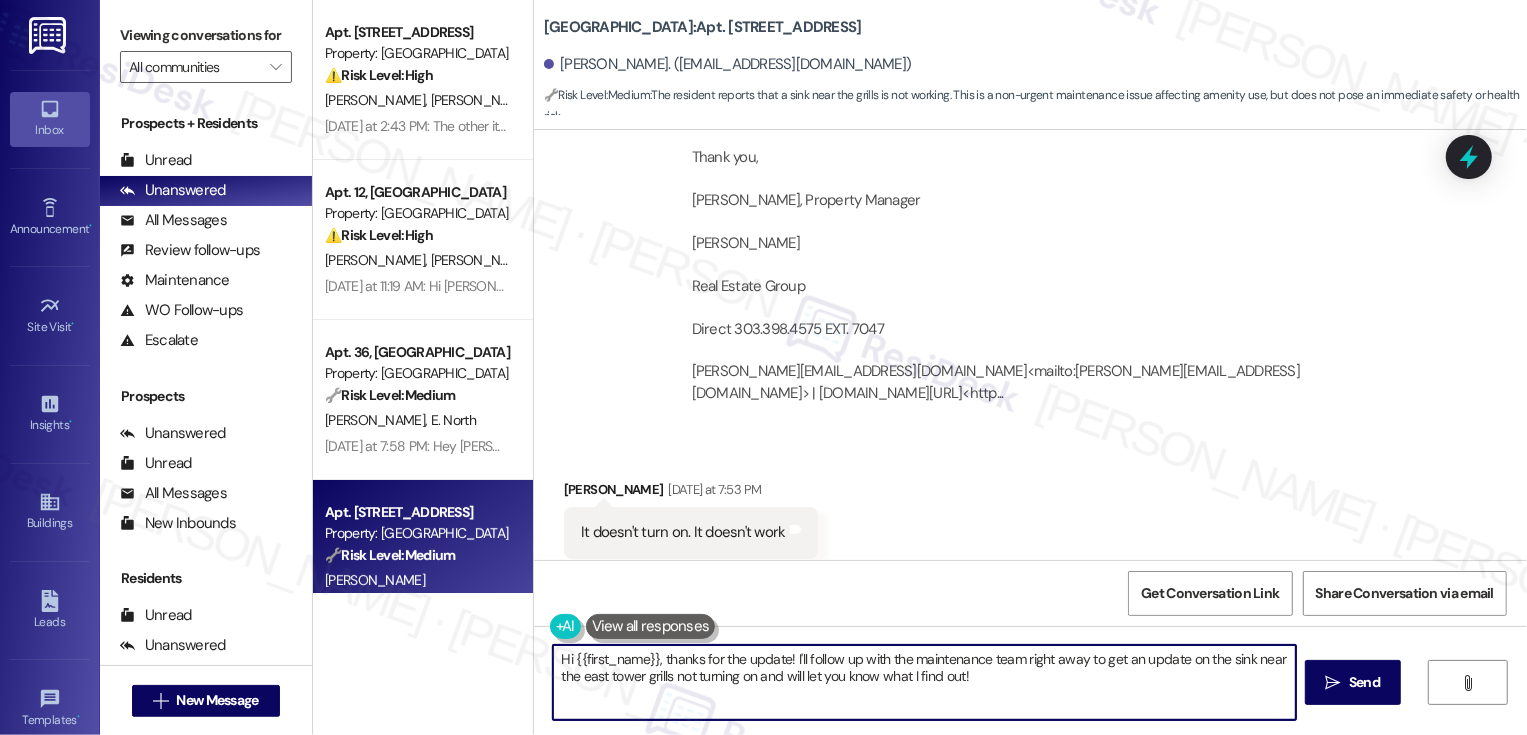 click on "Hi {{first_name}}, thanks for the update! I'll follow up with the maintenance team right away to get an update on the sink near the east tower grills not turning on and will let you know what I find out!" at bounding box center [924, 682] 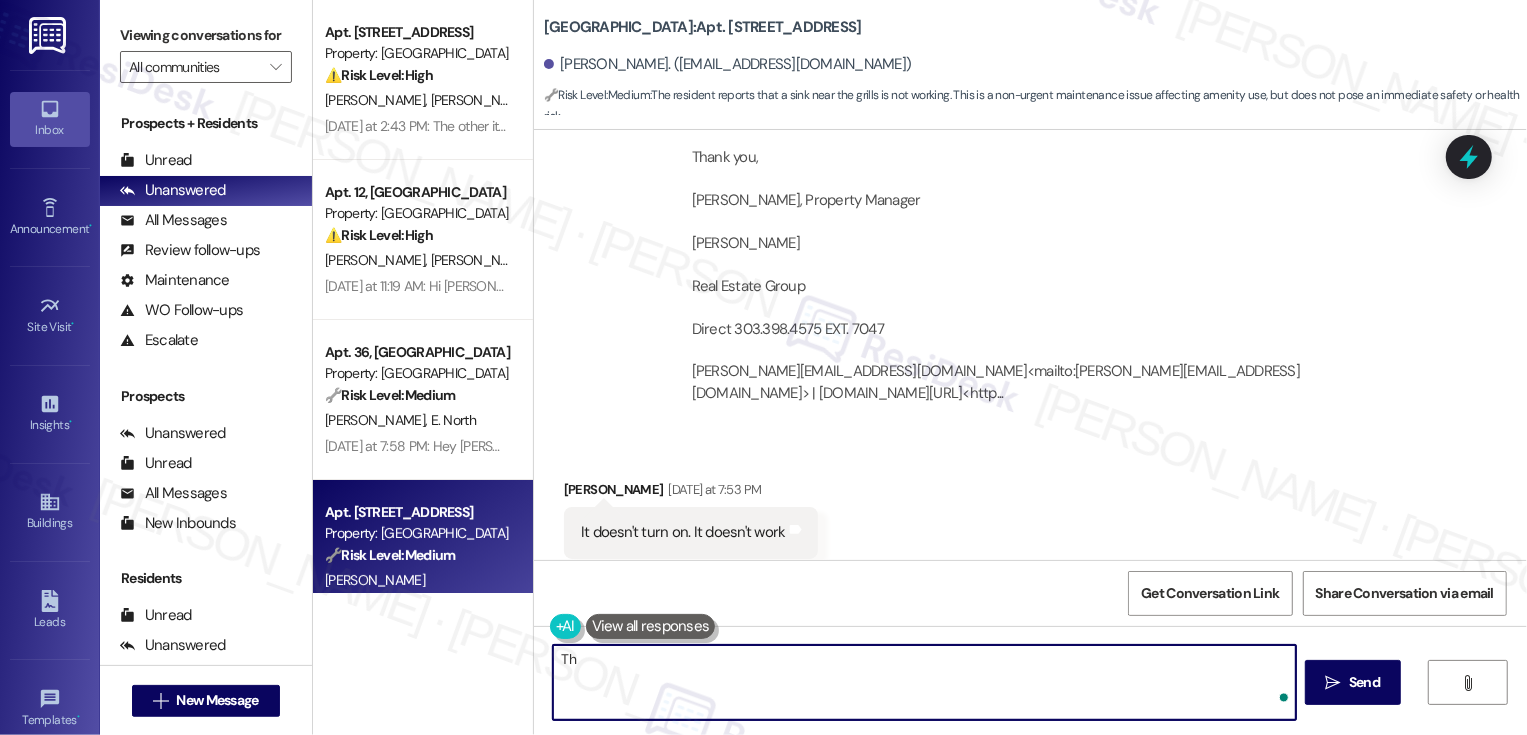 type on "T" 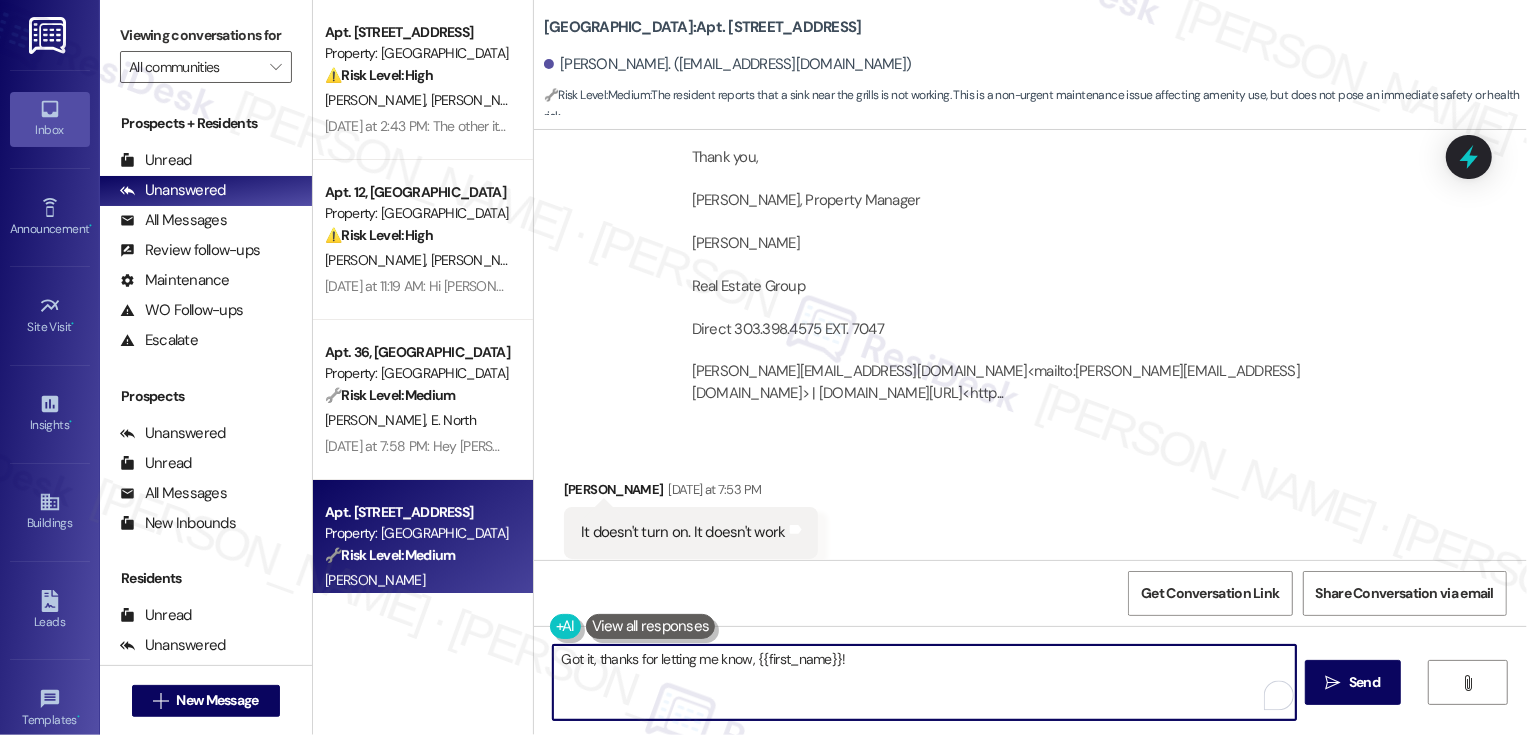 click on "Got it, thanks for letting me know, {{first_name}}!" at bounding box center [924, 682] 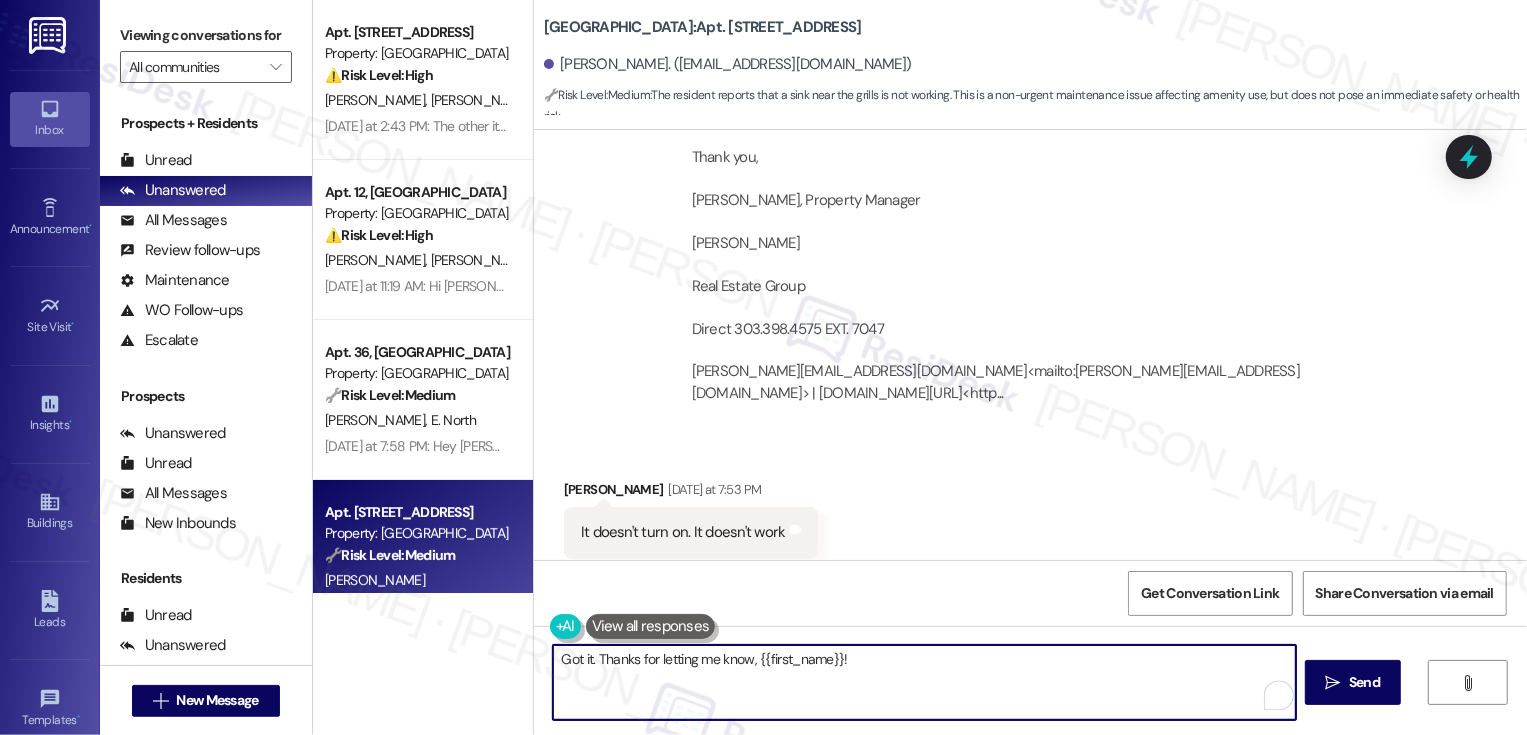 click on "Got it. Thanks for letting me know, {{first_name}}!" at bounding box center (924, 682) 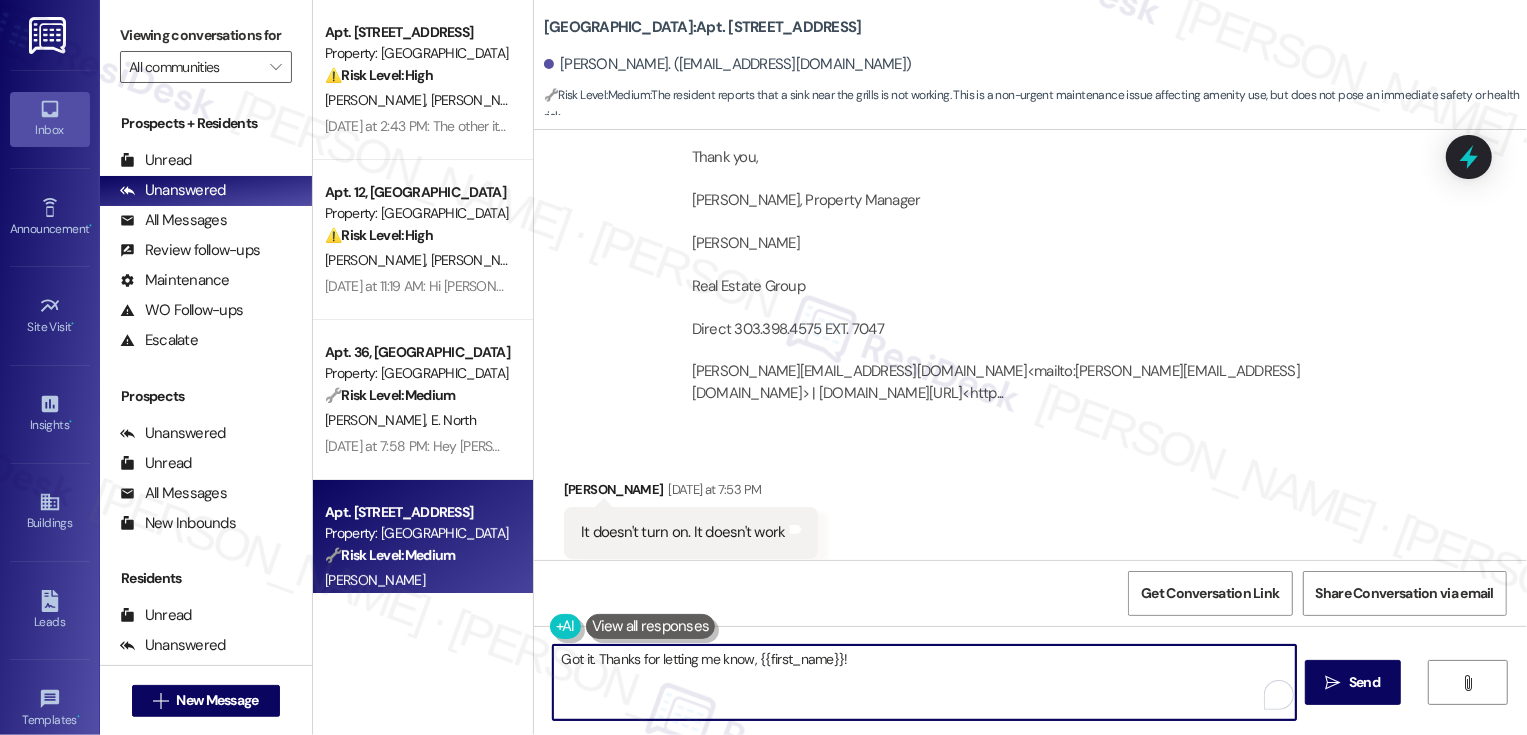 paste on "Hi {{first_name}}, good morning! Just wanted to share a quick update from the team. They’re currently looking into the matter and will be sharing an update with all residents as soon as they receive more information from maintenance." 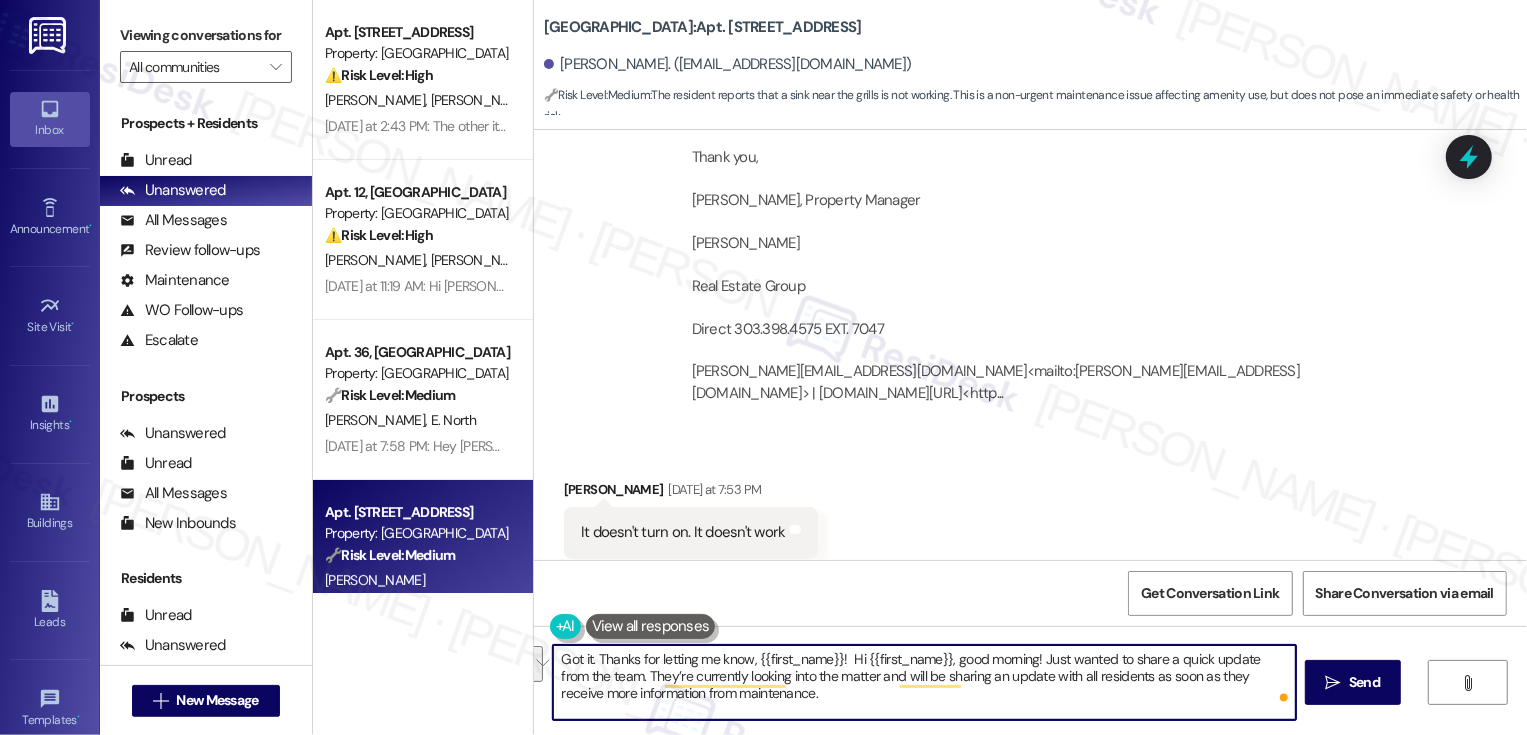 drag, startPoint x: 839, startPoint y: 657, endPoint x: 607, endPoint y: 682, distance: 233.3431 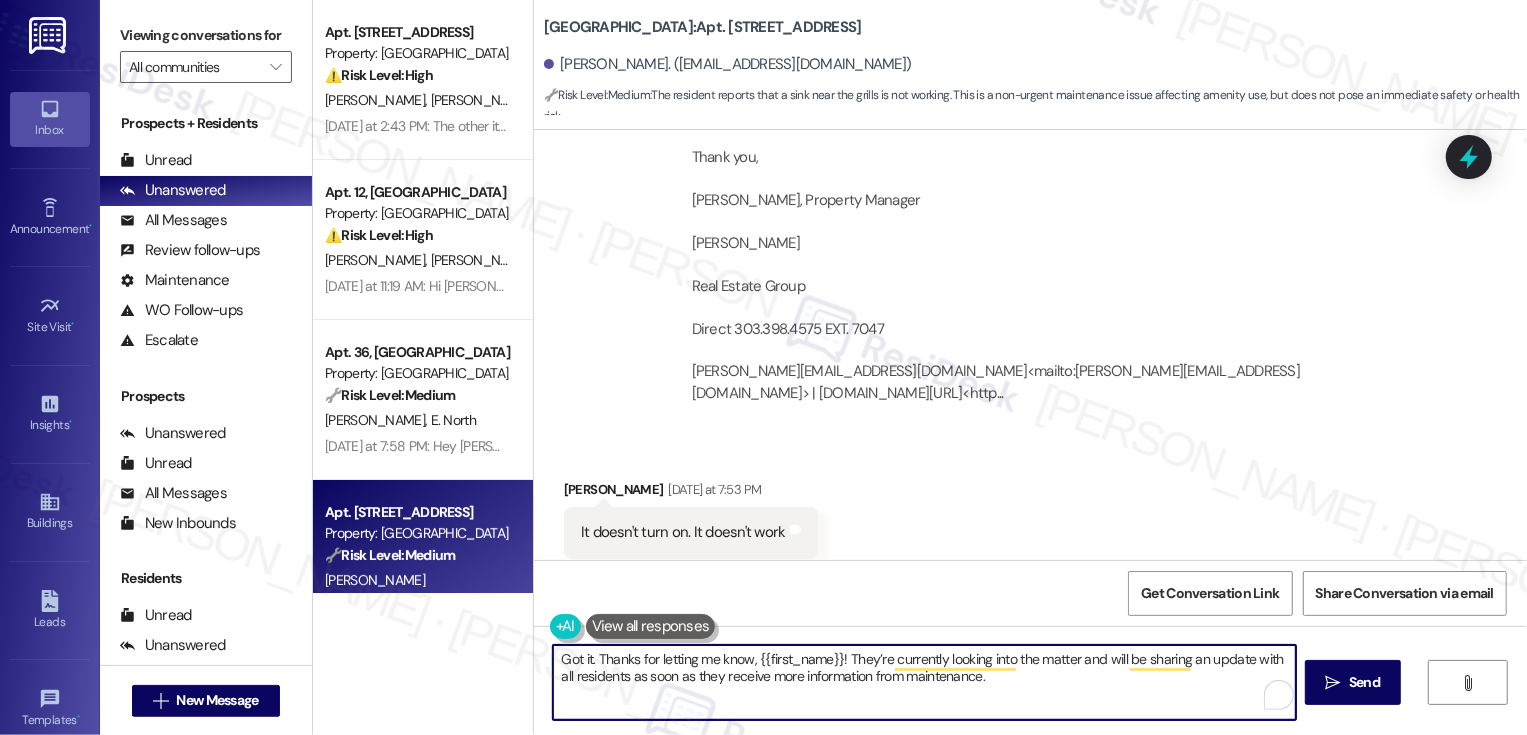 click on "Got it. Thanks for letting me know, {{first_name}}! They’re currently looking into the matter and will be sharing an update with all residents as soon as they receive more information from maintenance." at bounding box center [924, 682] 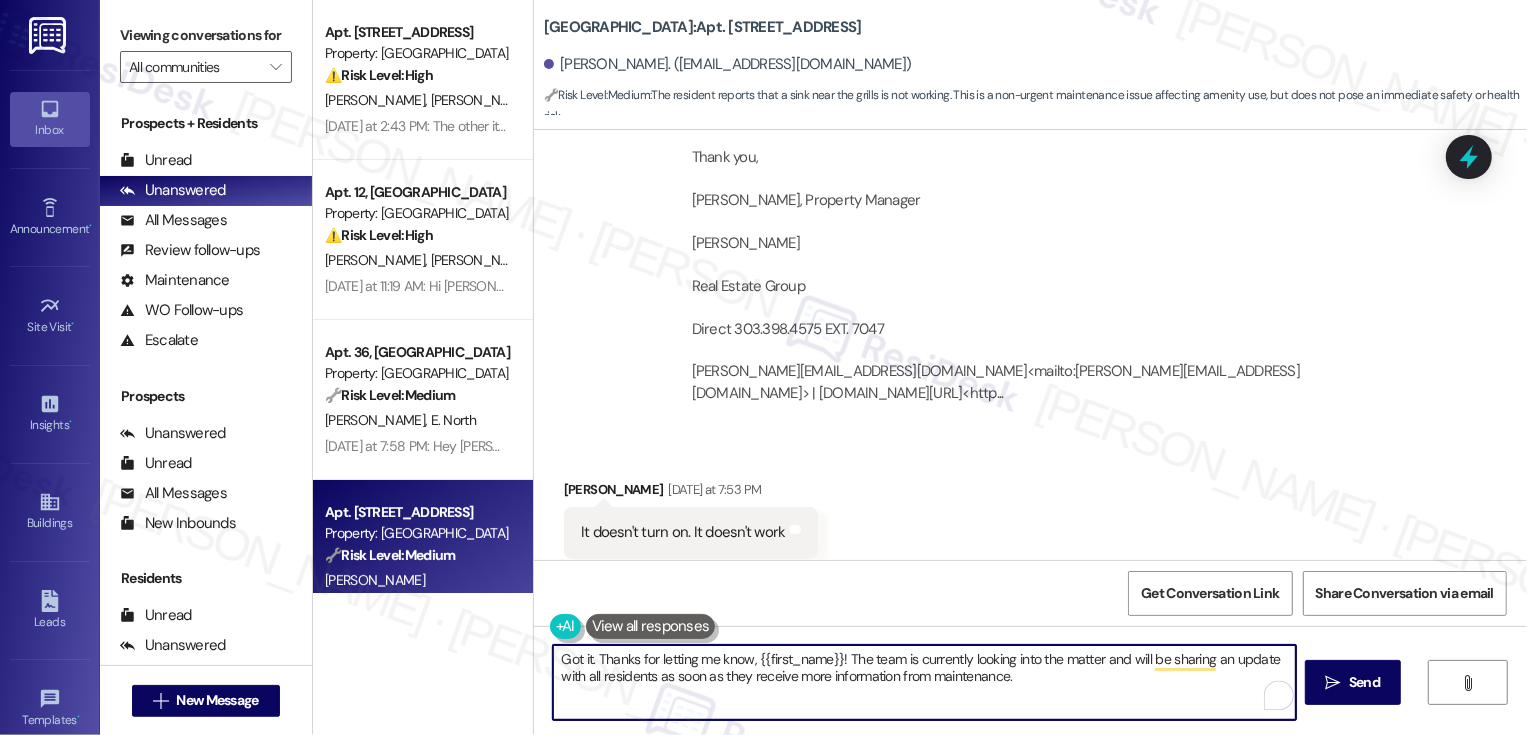 click on "Got it. Thanks for letting me know, {{first_name}}! The team is currently looking into the matter and will be sharing an update with all residents as soon as they receive more information from maintenance." at bounding box center [924, 682] 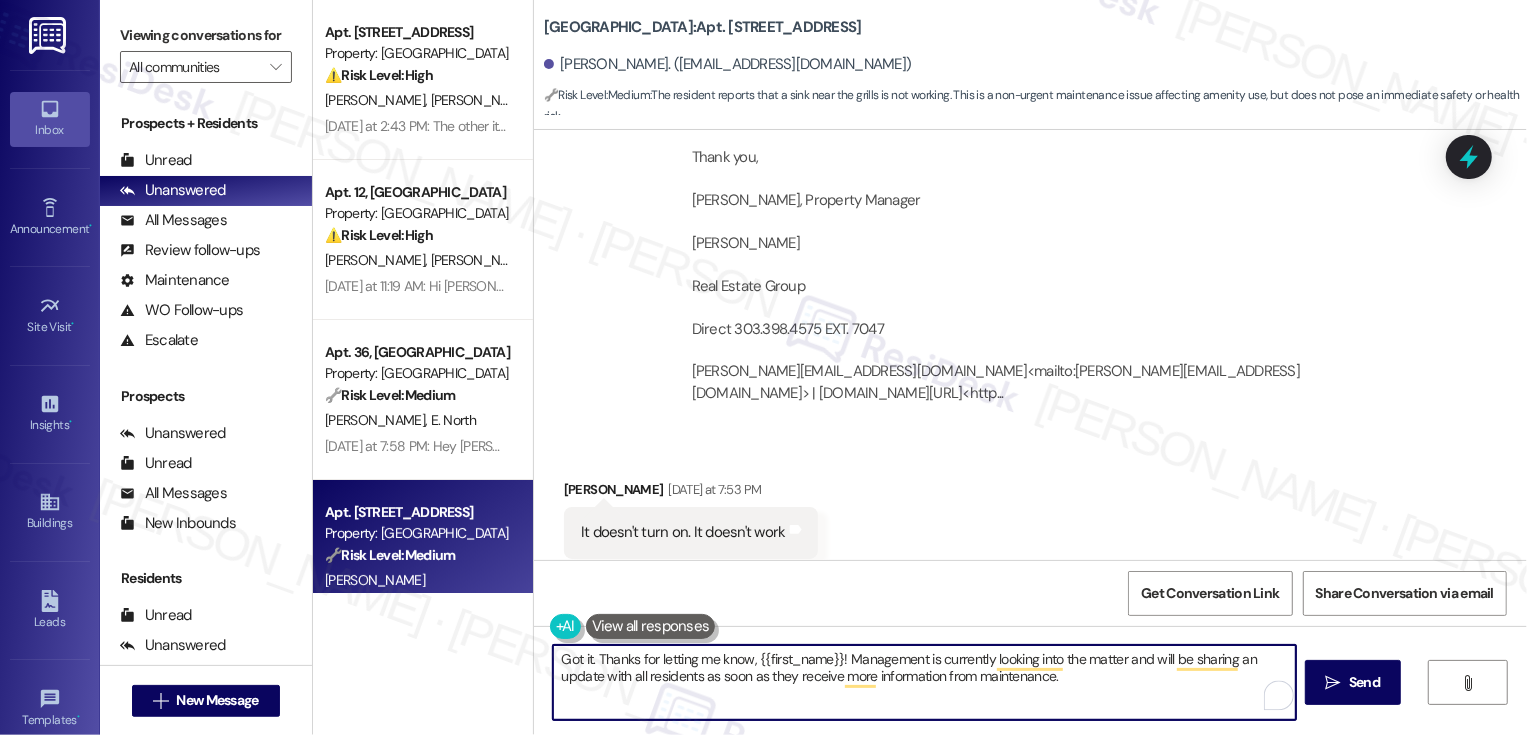 click on "Got it. Thanks for letting me know, {{first_name}}! Management is currently looking into the matter and will be sharing an update with all residents as soon as they receive more information from maintenance." at bounding box center (924, 682) 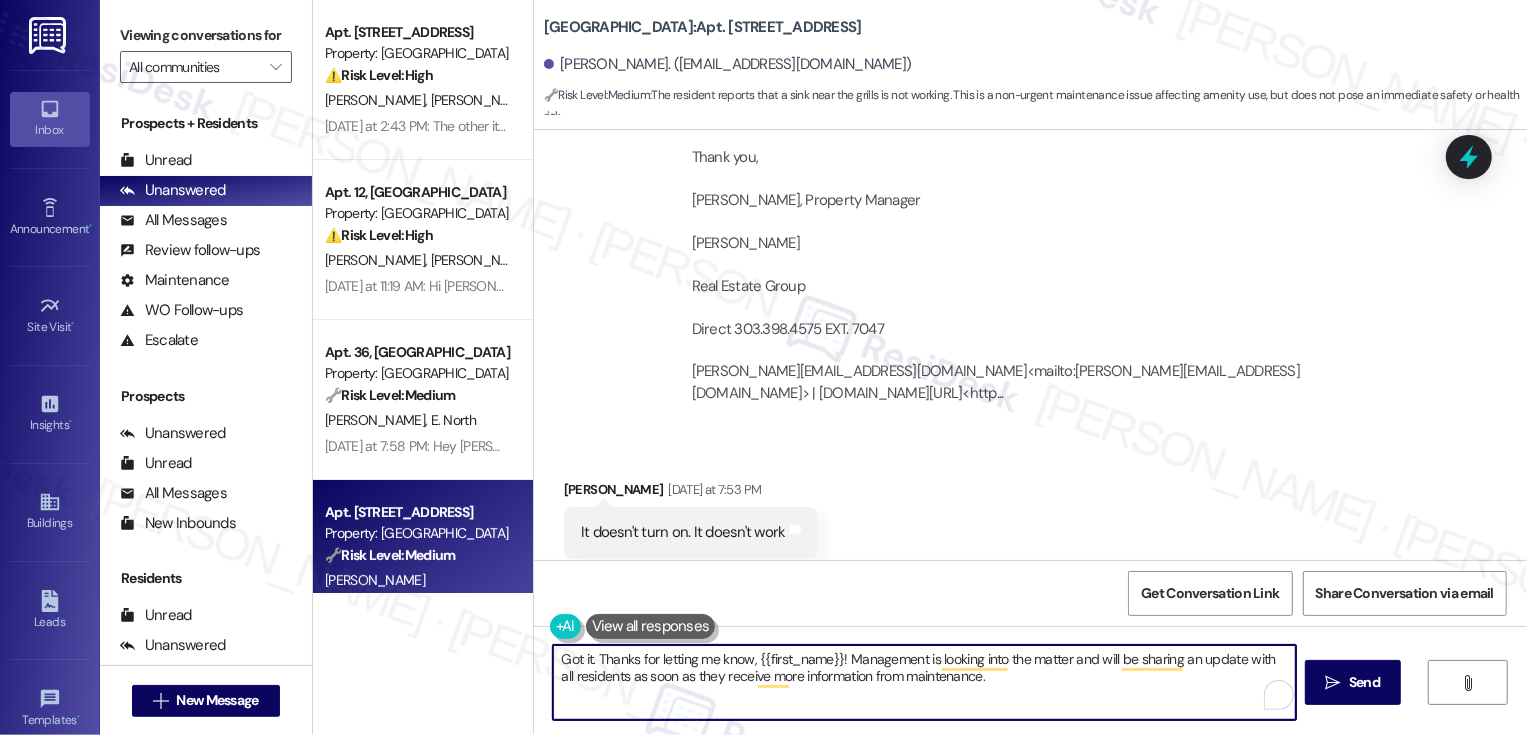 click on "Got it. Thanks for letting me know, {{first_name}}! Management is looking into the matter and will be sharing an update with all residents as soon as they receive more information from maintenance." at bounding box center [924, 682] 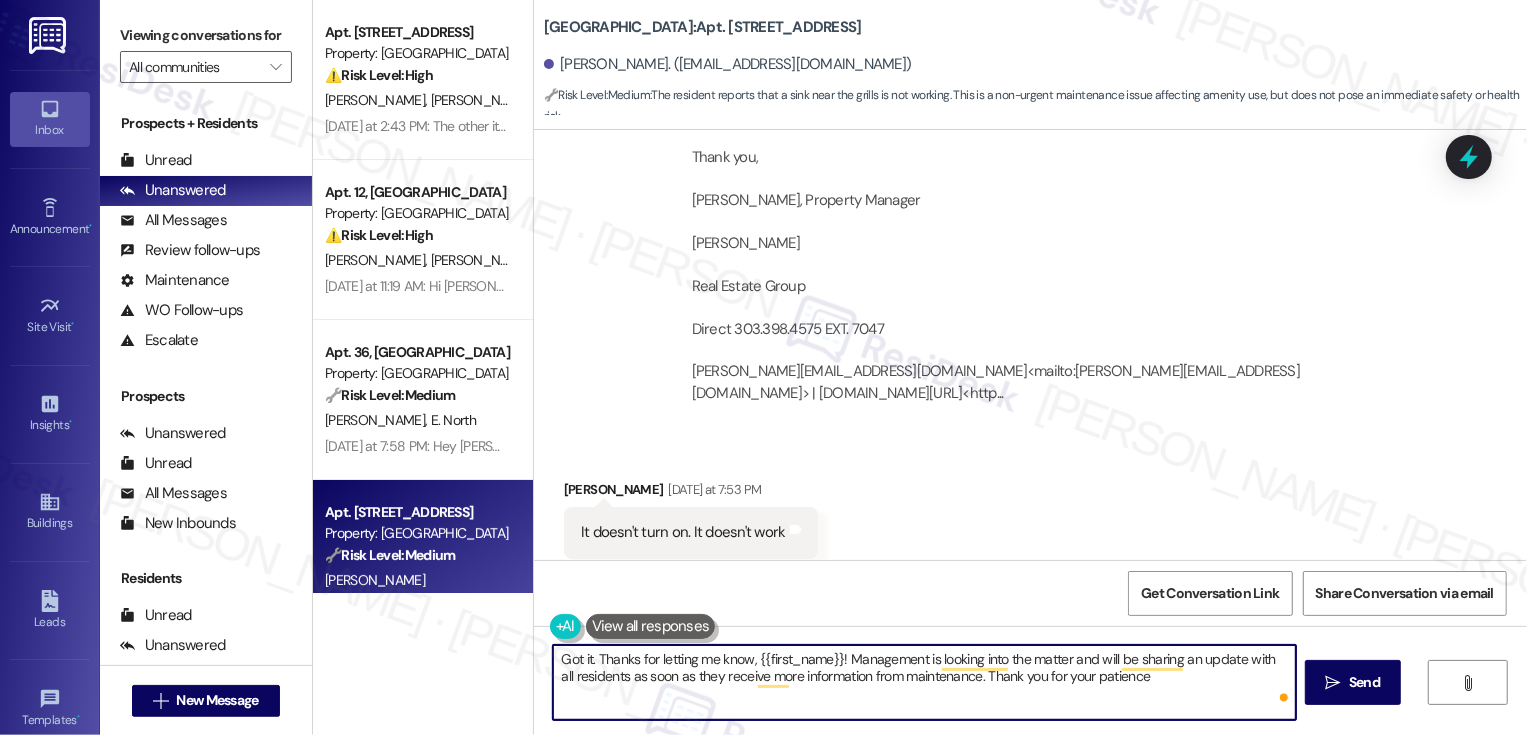 type on "Got it. Thanks for letting me know, {{first_name}}! Management is looking into the matter and will be sharing an update with all residents as soon as they receive more information from maintenance. Thank you for your patience!" 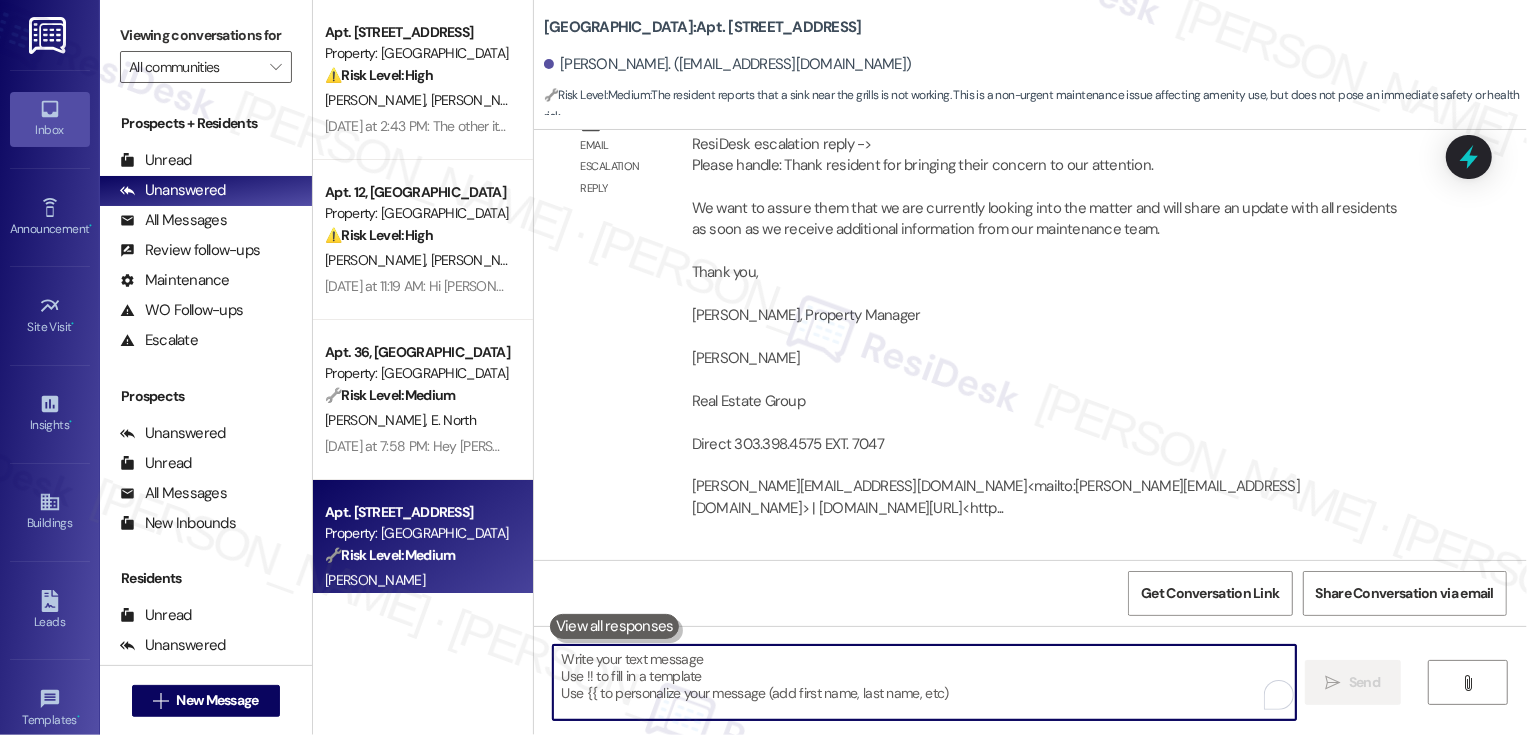 scroll, scrollTop: 1235, scrollLeft: 0, axis: vertical 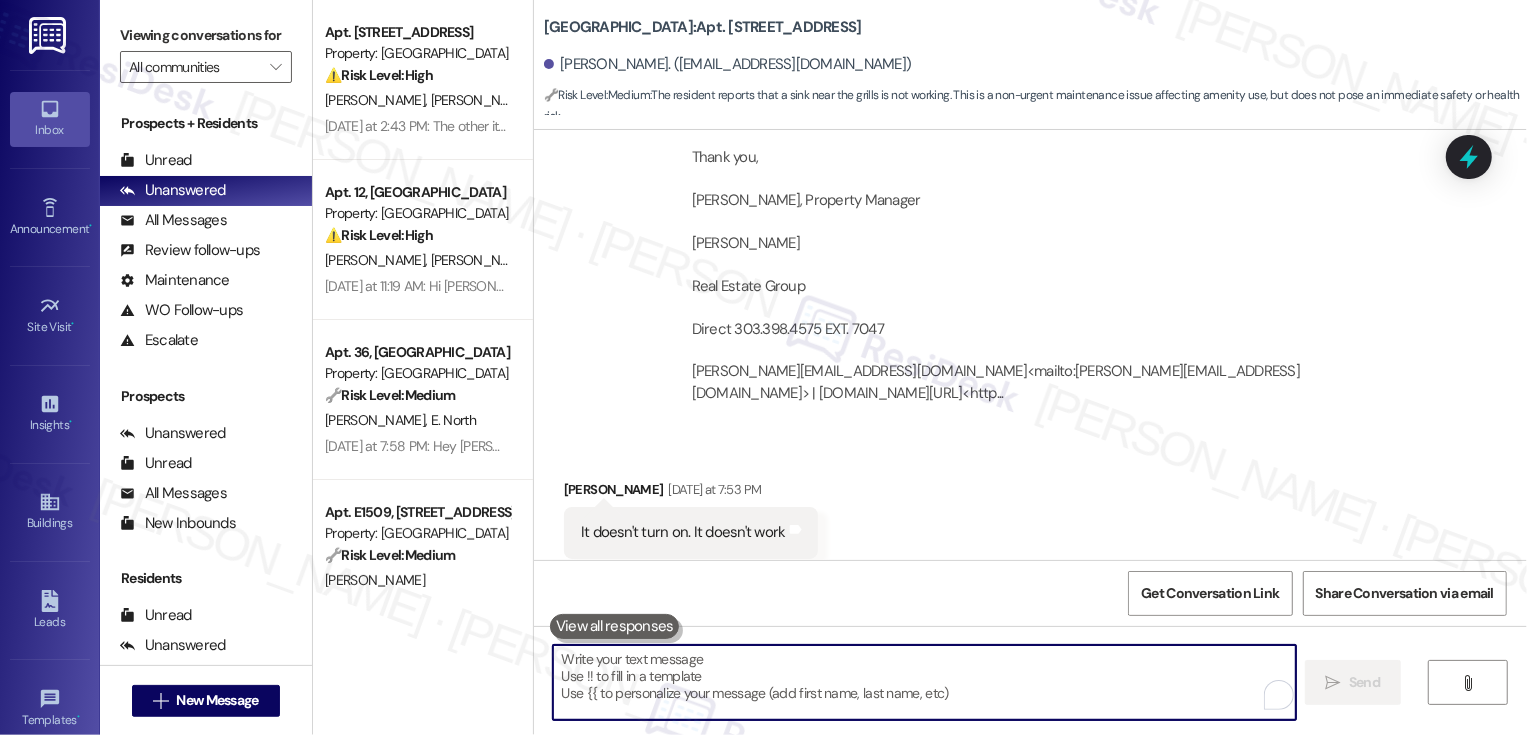 type 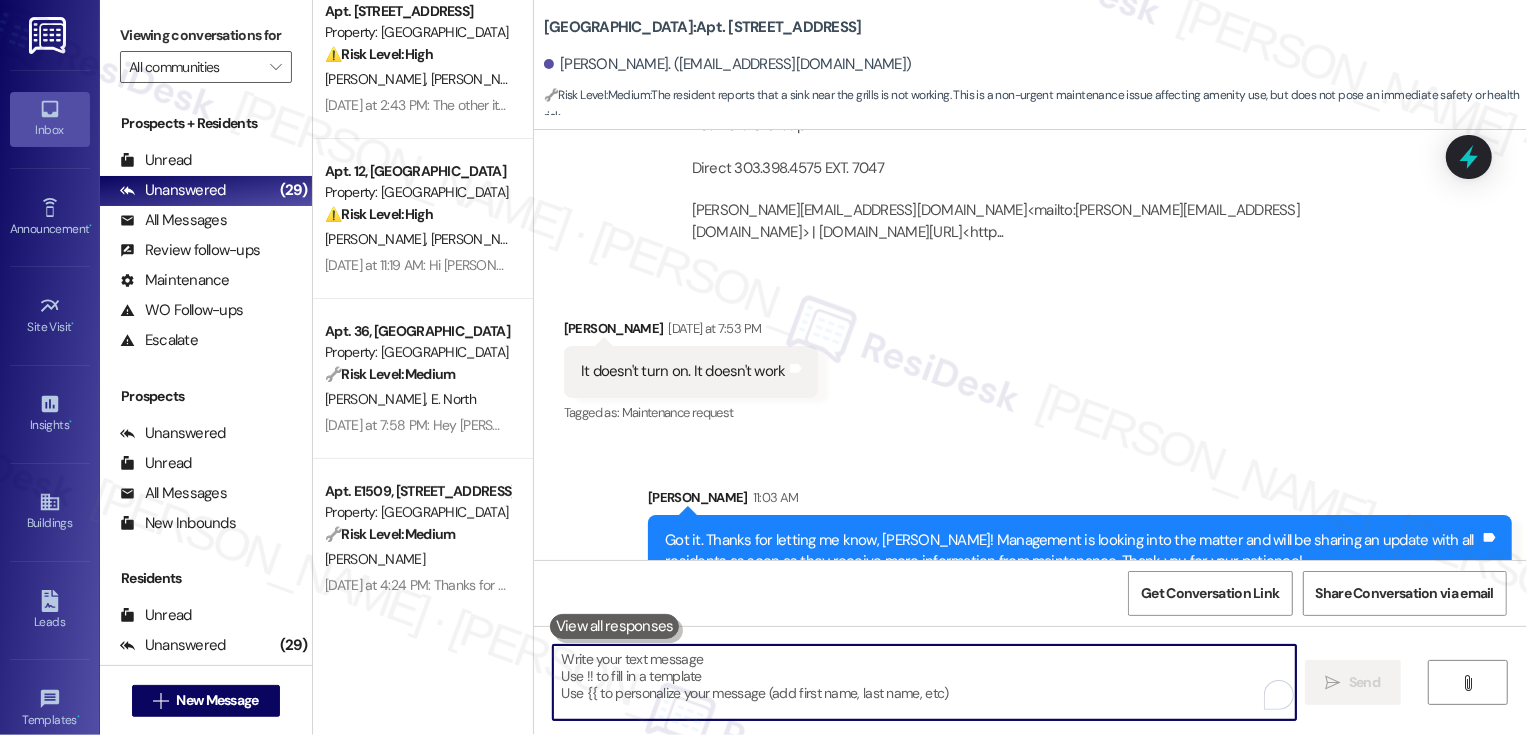 scroll, scrollTop: 0, scrollLeft: 0, axis: both 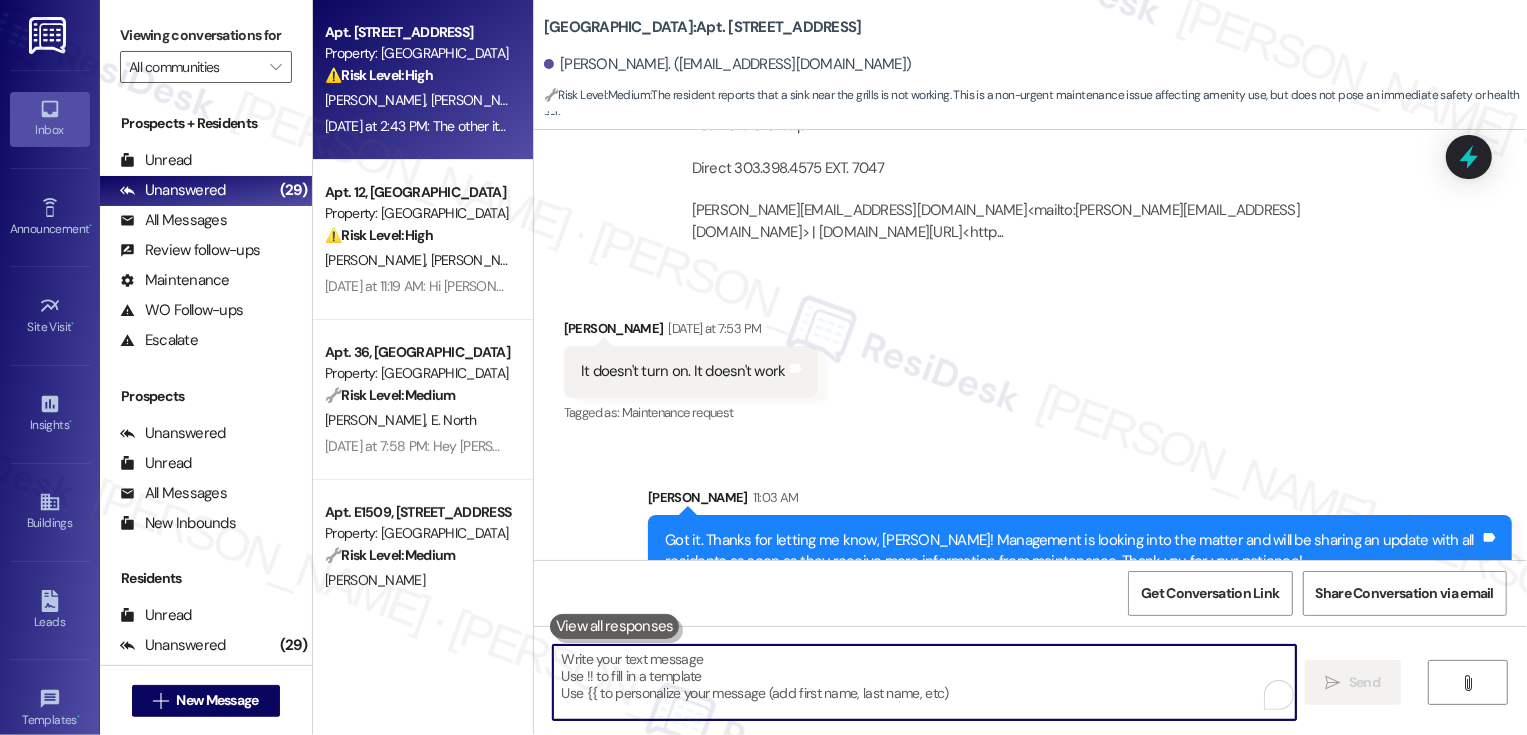 click on "A. Greer B. Smith" at bounding box center (417, 100) 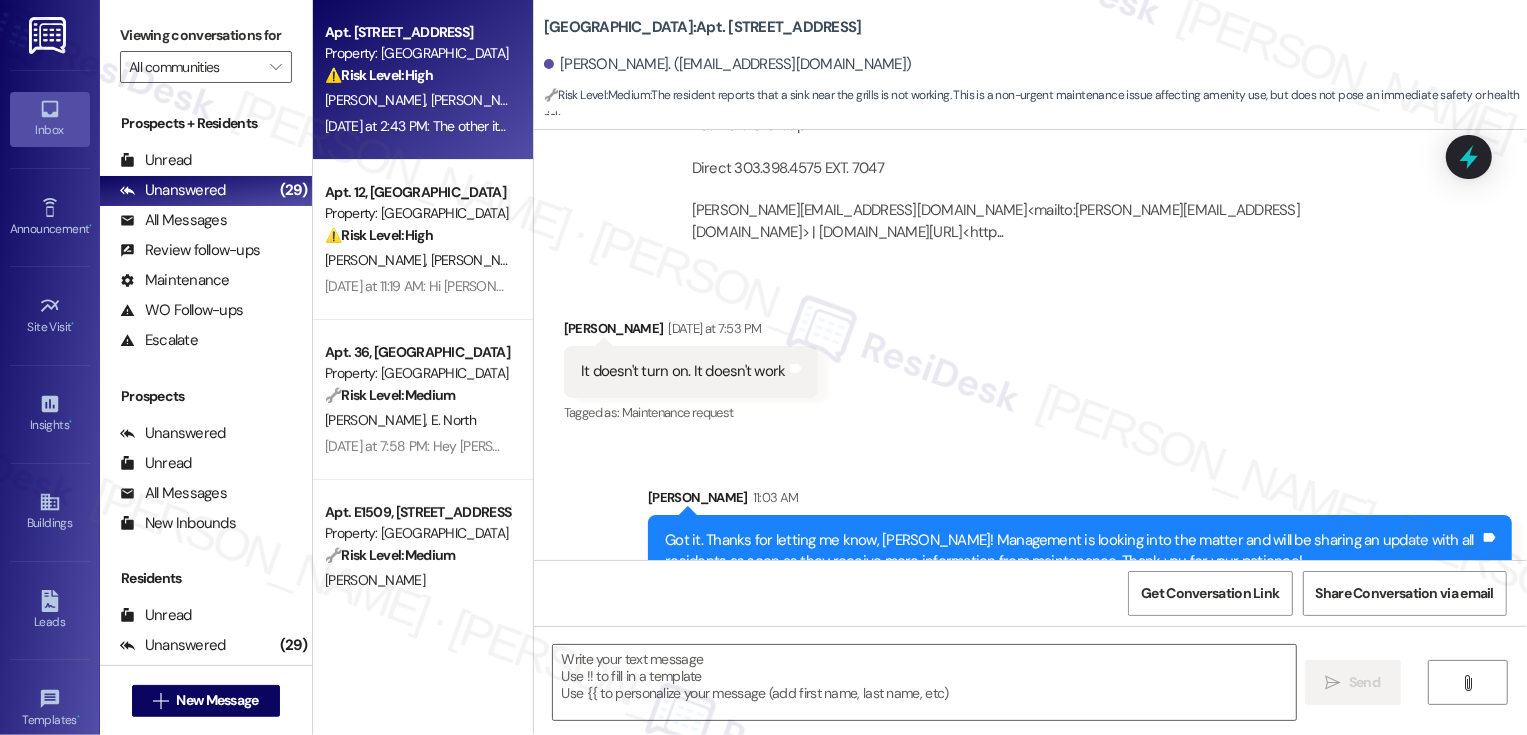 click on "A. Greer B. Smith" at bounding box center (417, 100) 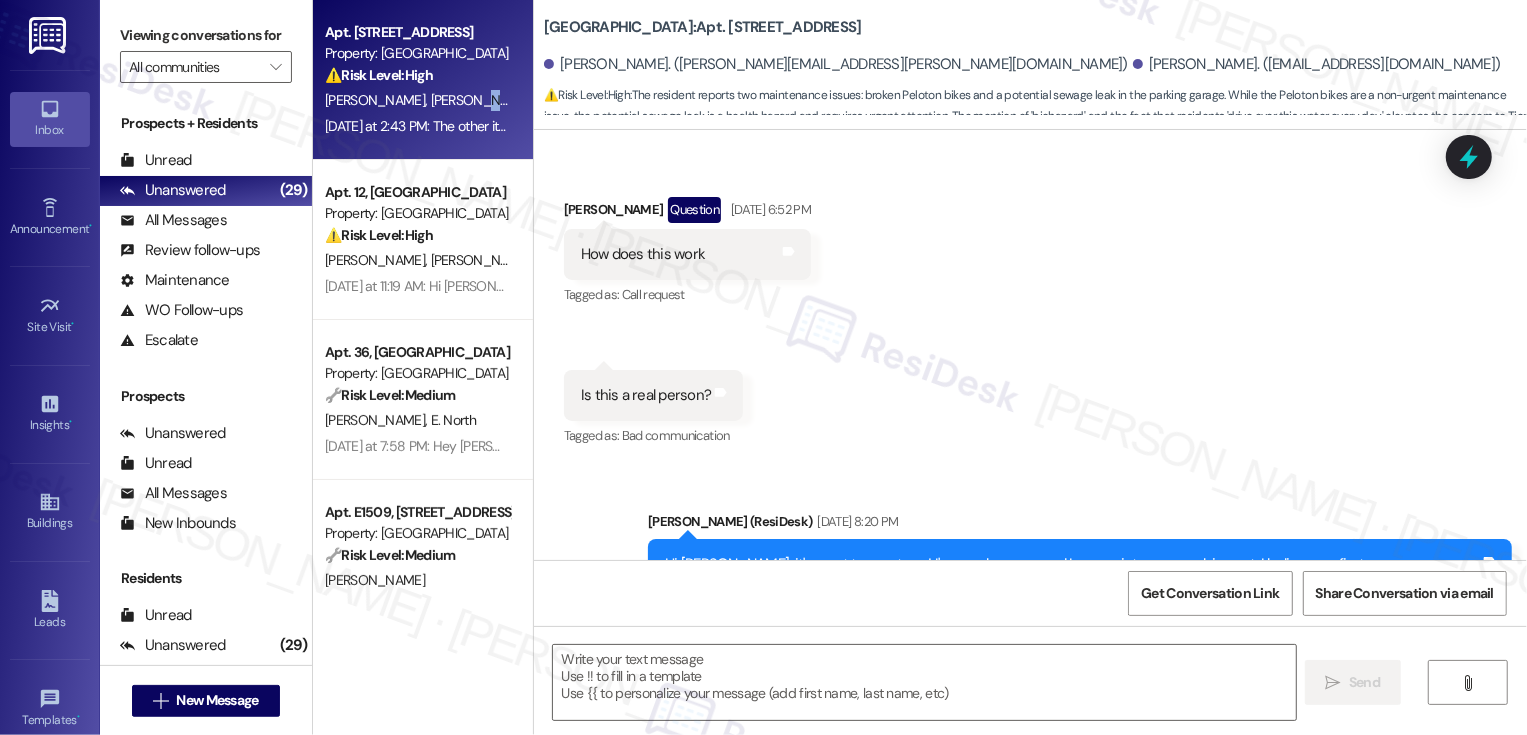 click on "A. Greer B. Smith" at bounding box center (417, 100) 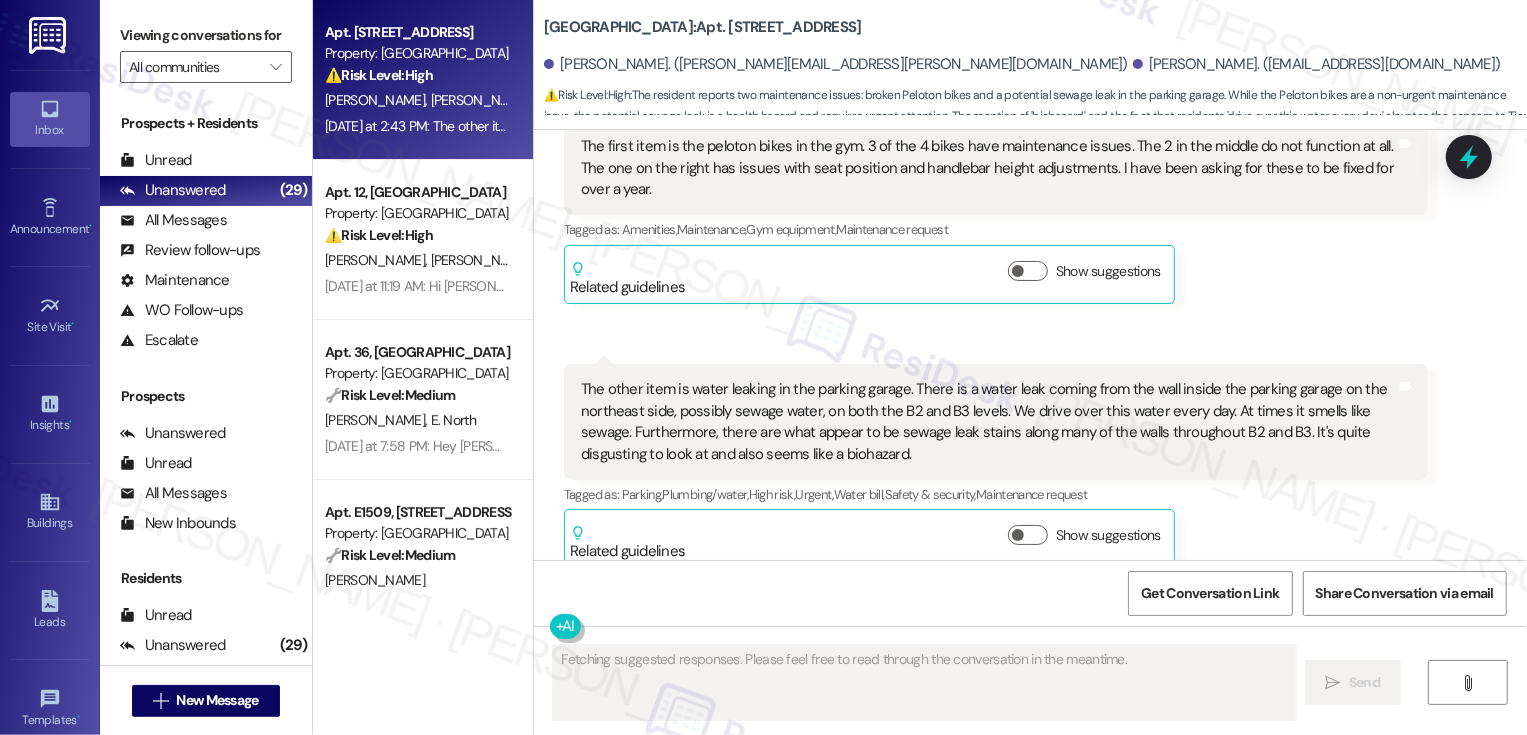 scroll, scrollTop: 1577, scrollLeft: 0, axis: vertical 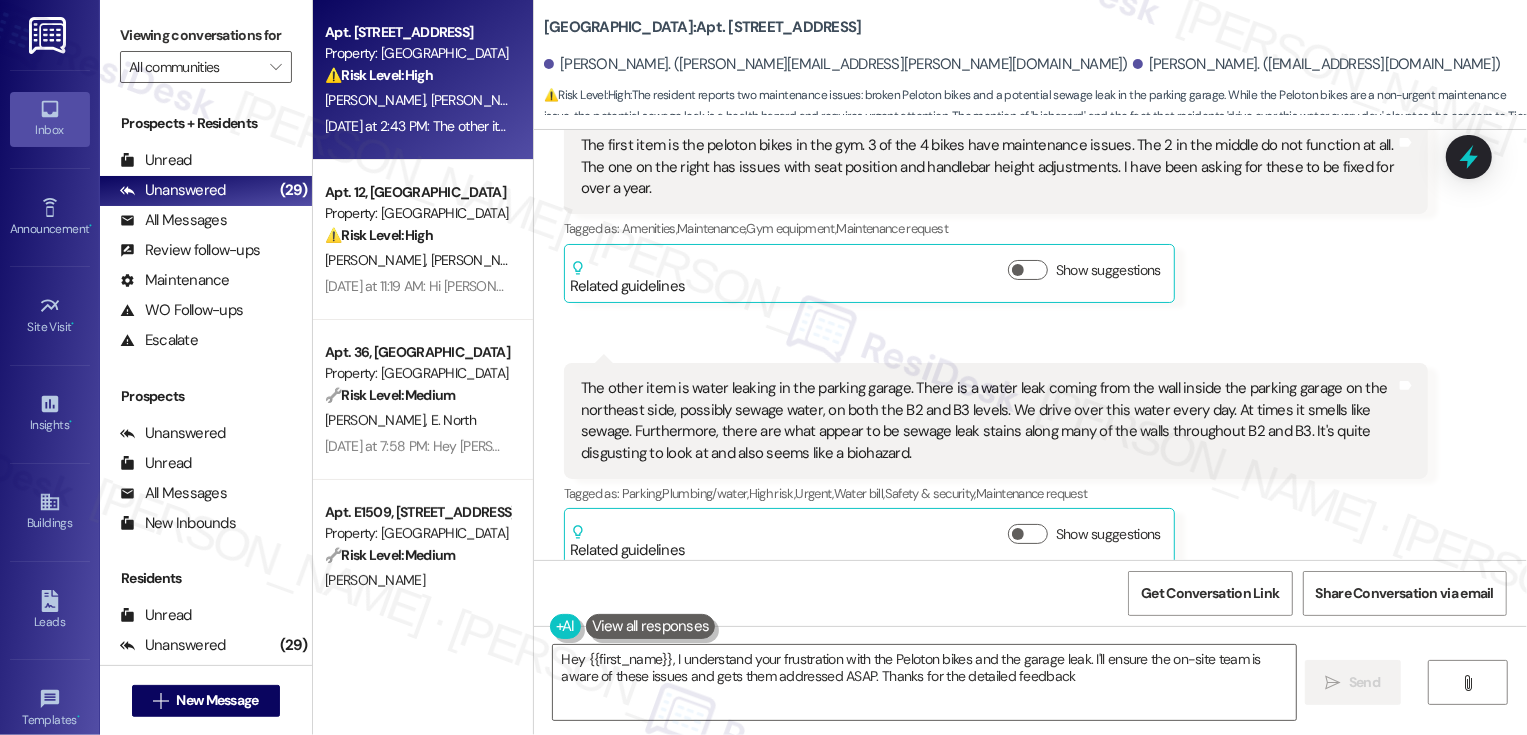 type on "Hey {{first_name}}, I understand your frustration with the Peloton bikes and the garage leak. I'll ensure the on-site team is aware of these issues and gets them addressed ASAP. Thanks for the detailed feedback!" 